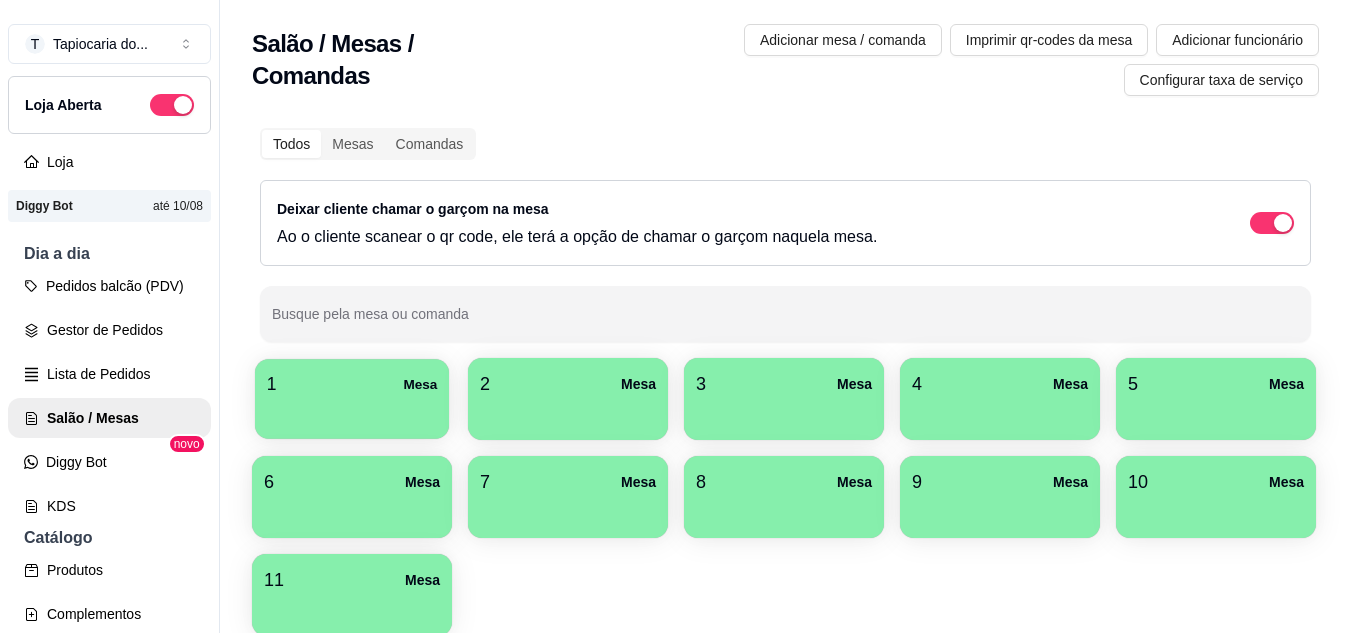 click on "1 Mesa" at bounding box center (352, 399) 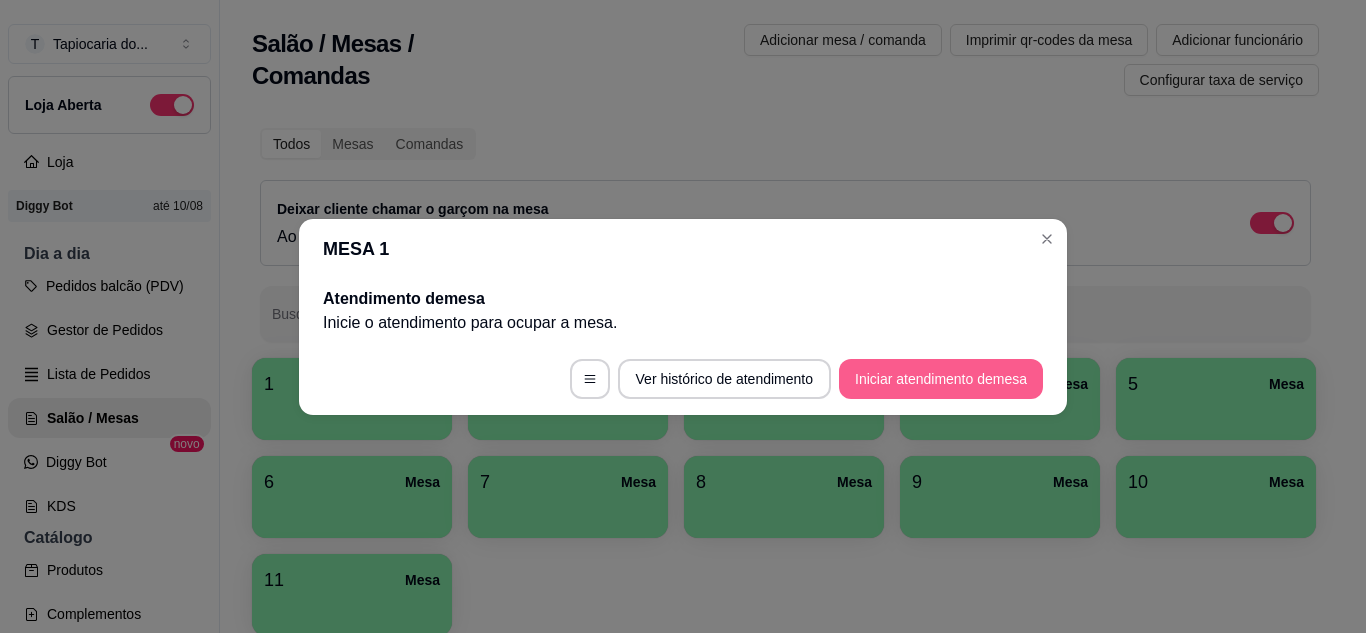click on "Iniciar atendimento de  mesa" at bounding box center [941, 379] 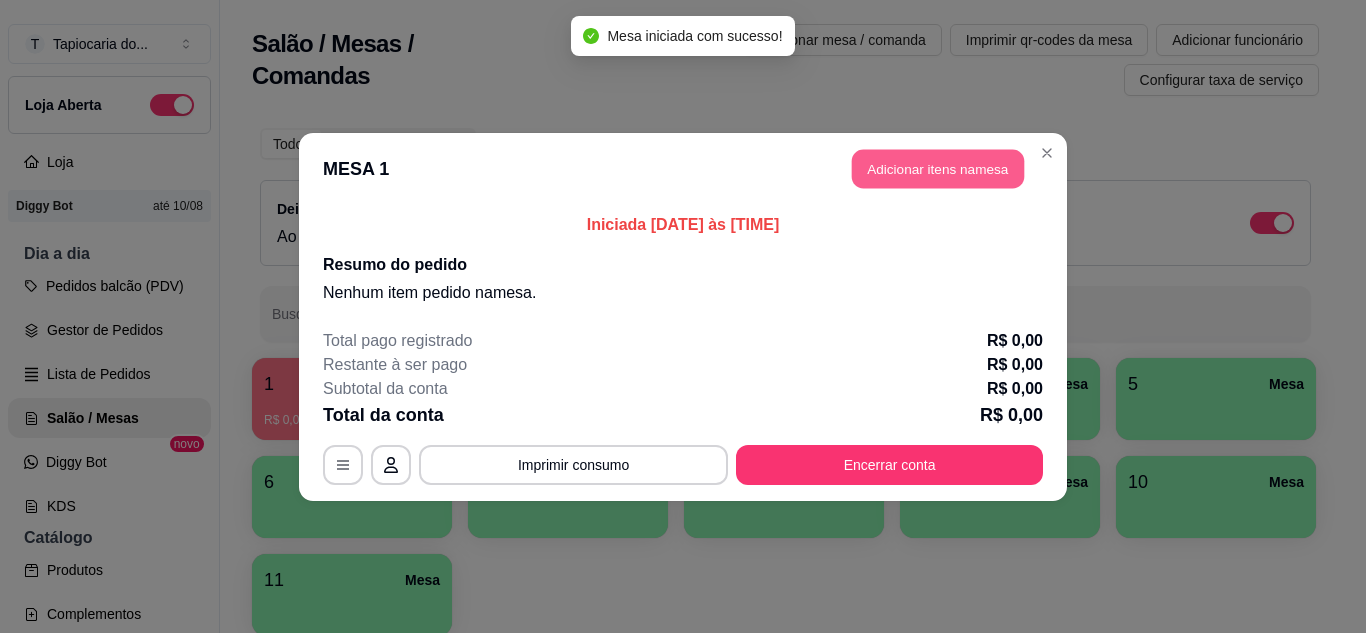 click on "Adicionar itens na  mesa" at bounding box center (938, 168) 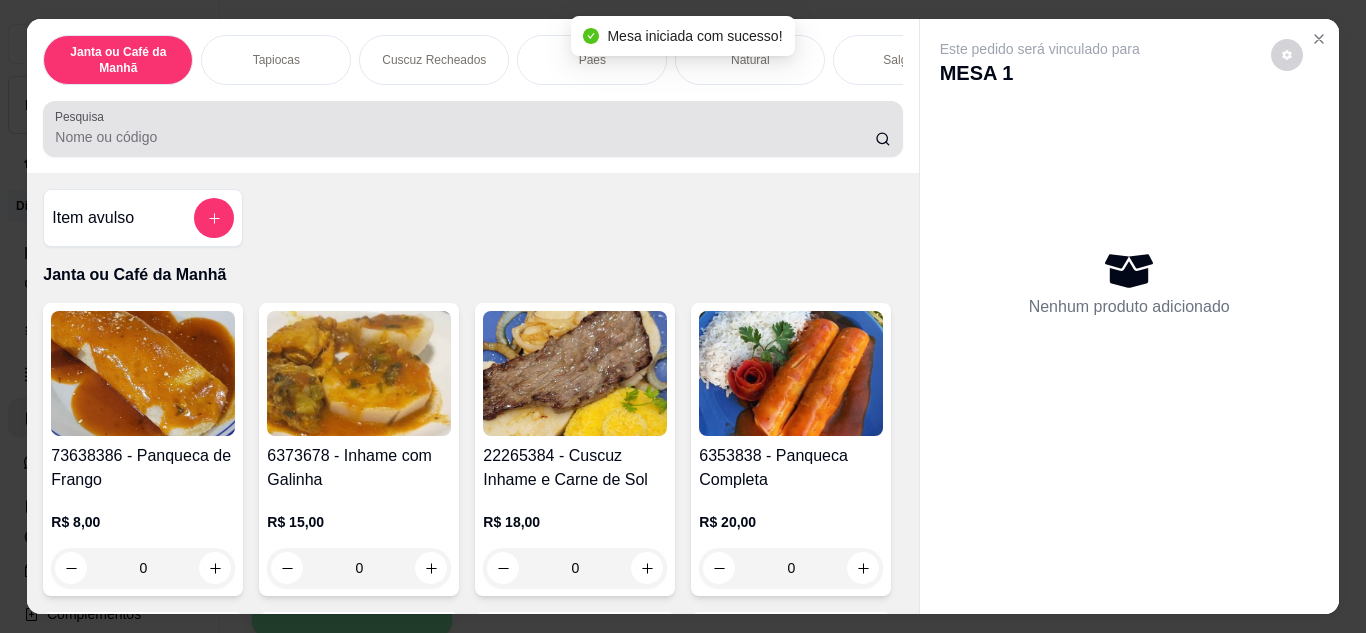 click on "Pesquisa" at bounding box center (465, 137) 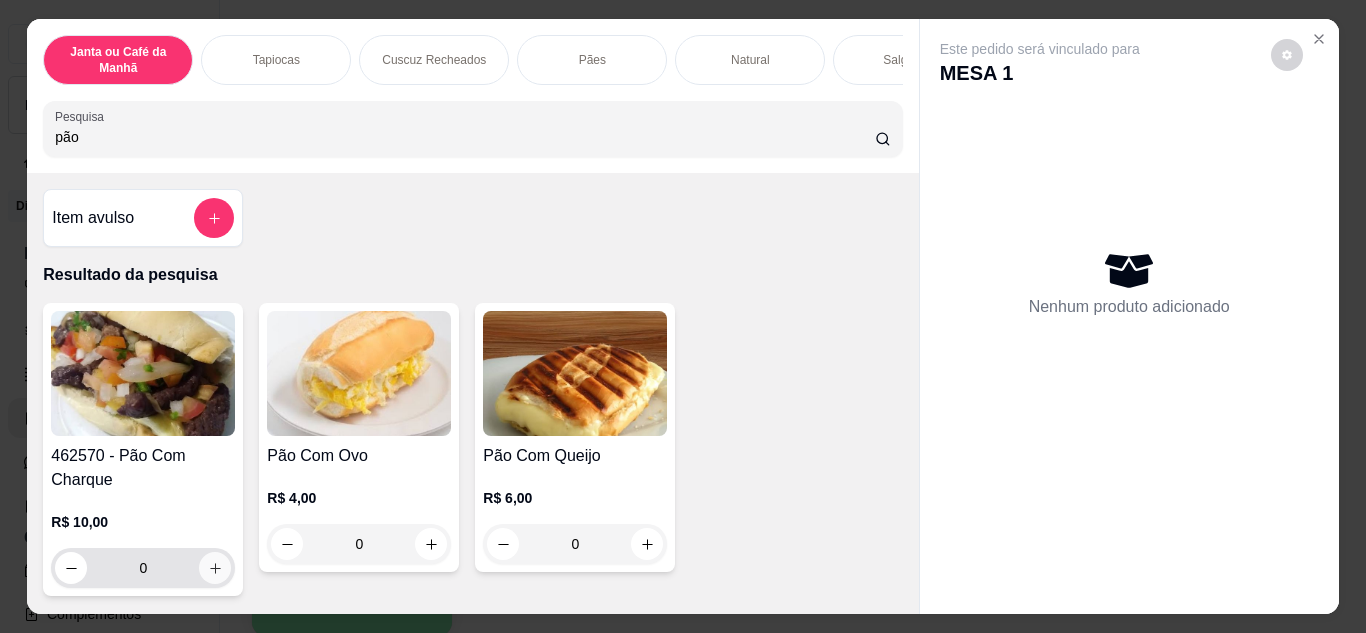 type on "pão" 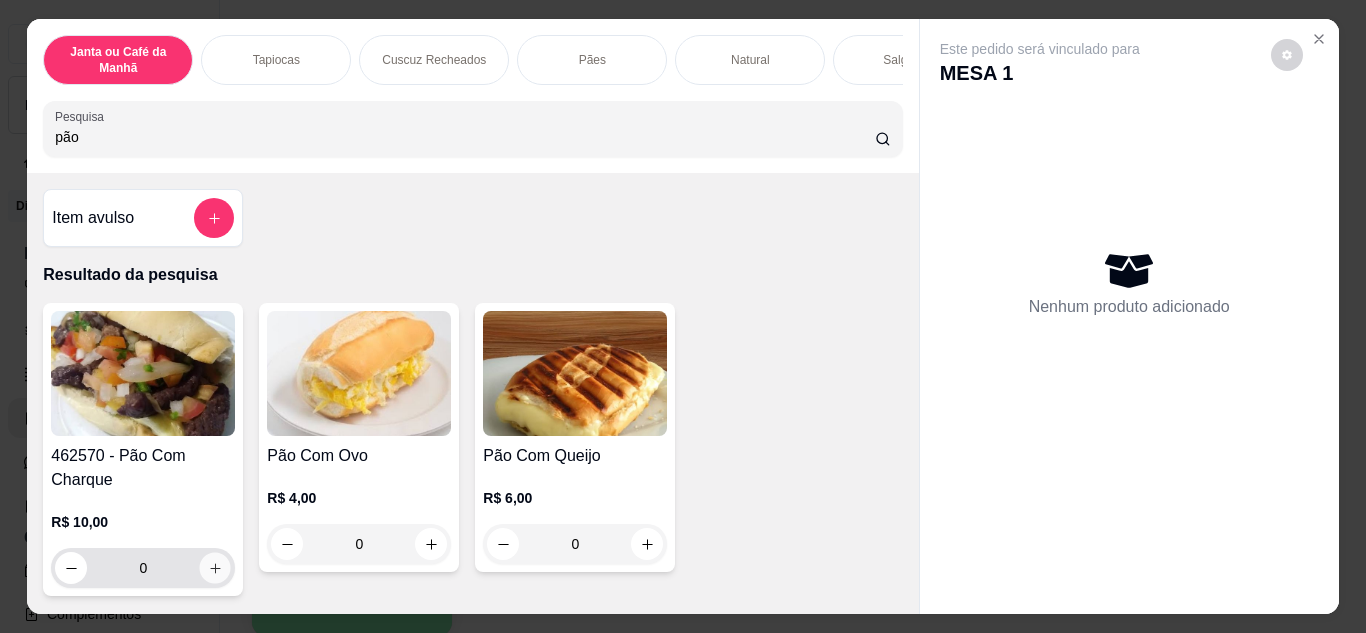 click 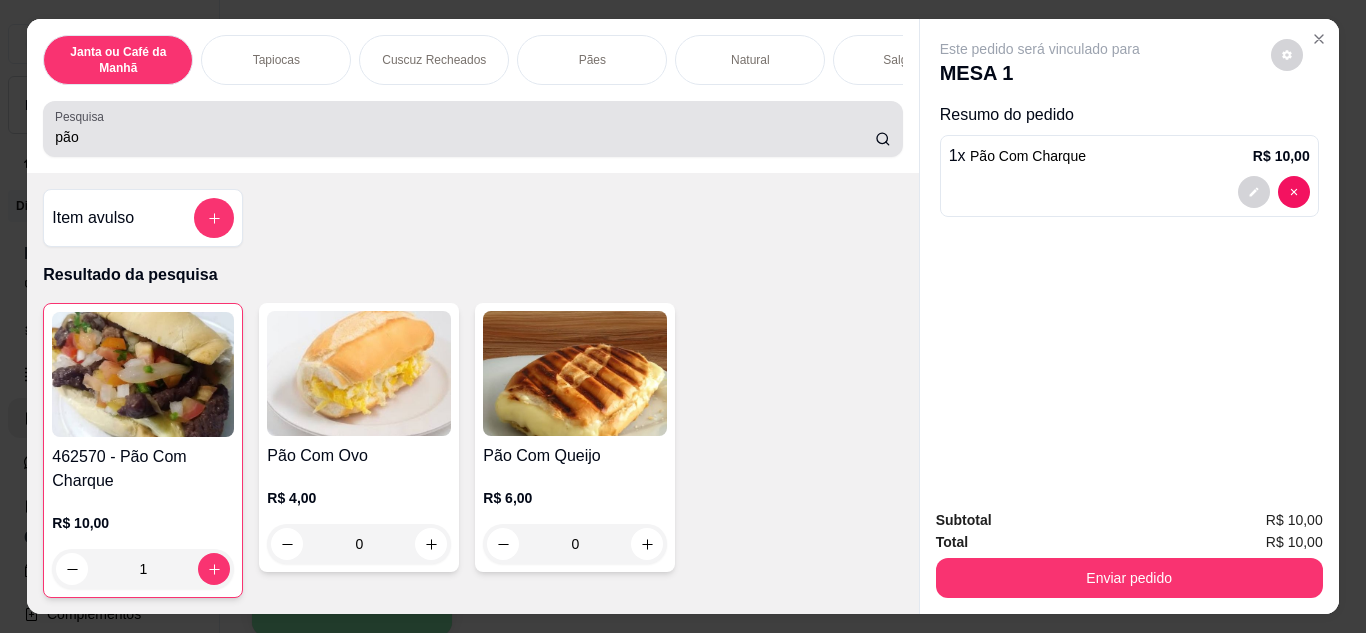 click on "pão" at bounding box center [472, 129] 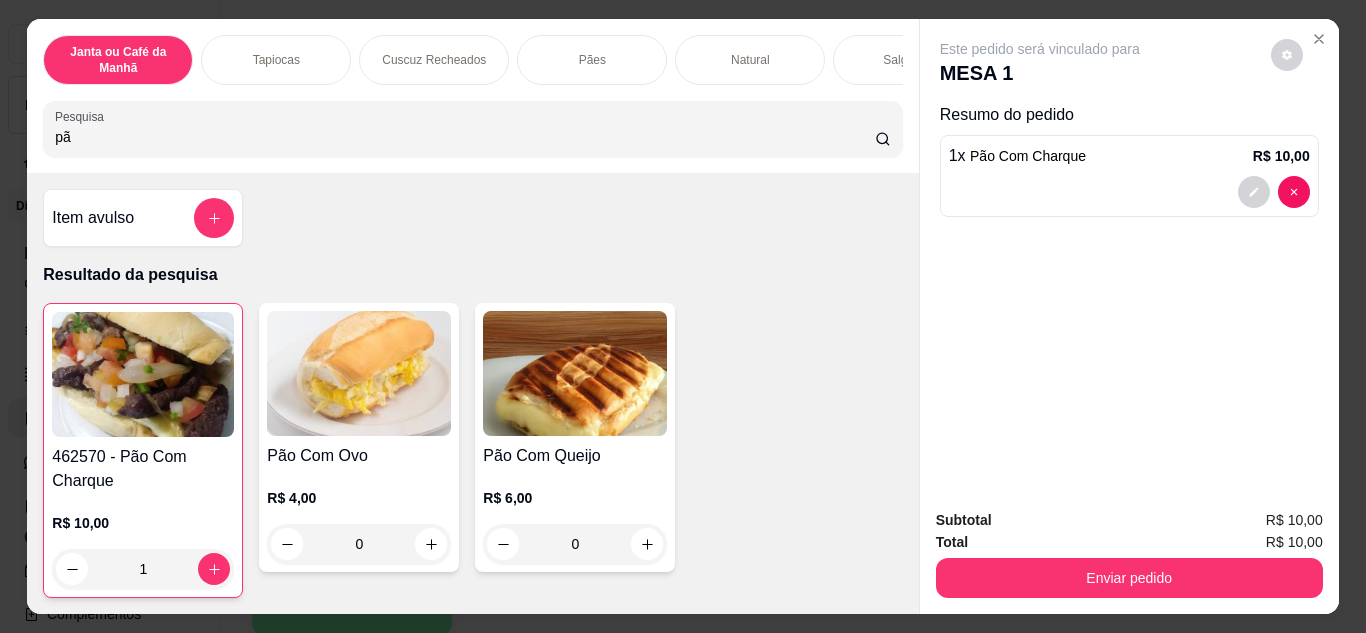 type on "p" 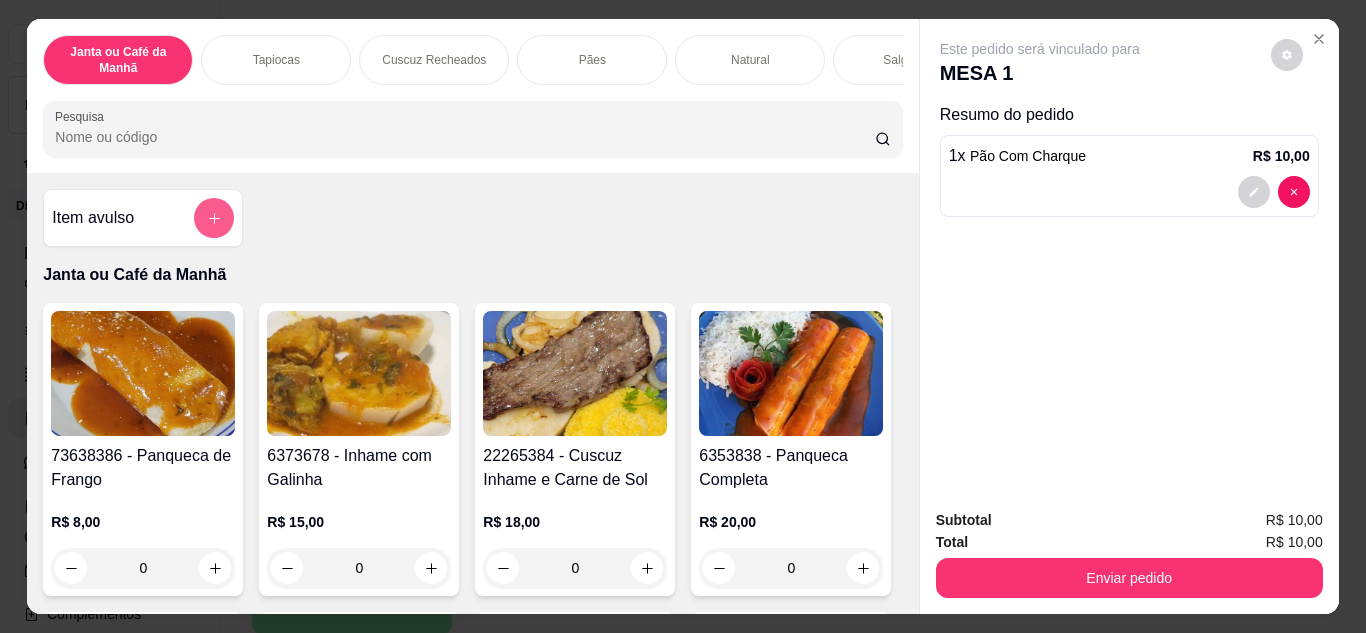 type 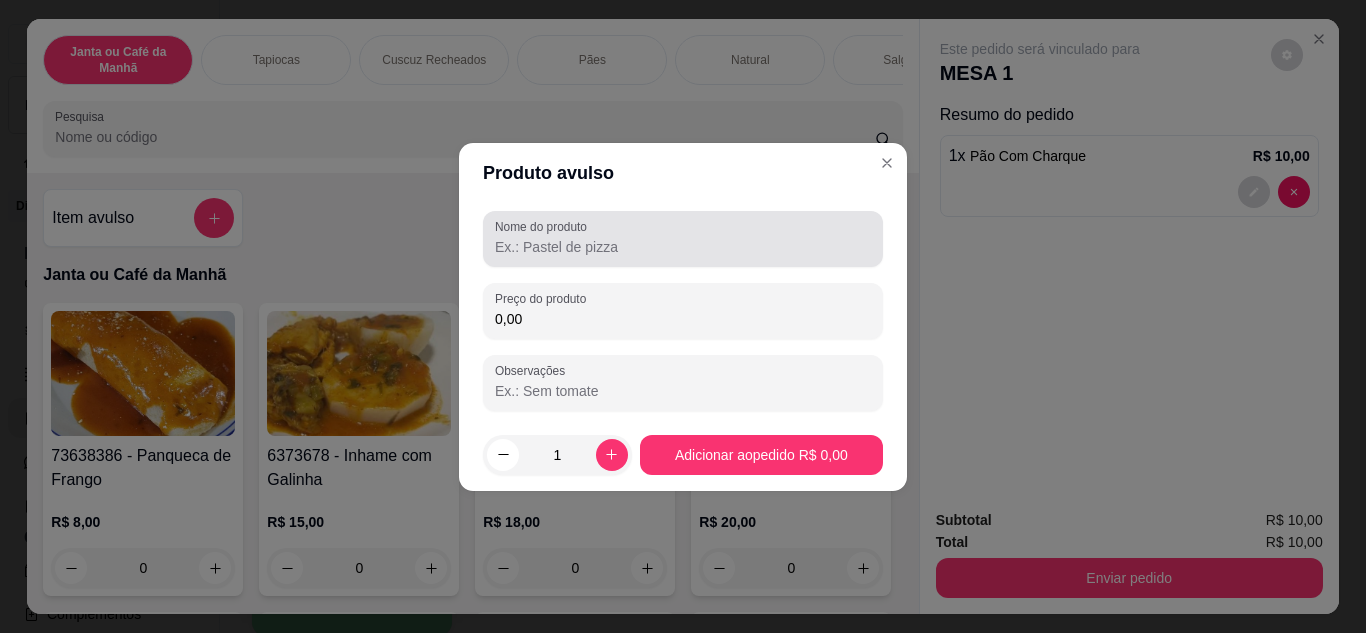 click on "Nome do produto" at bounding box center [683, 247] 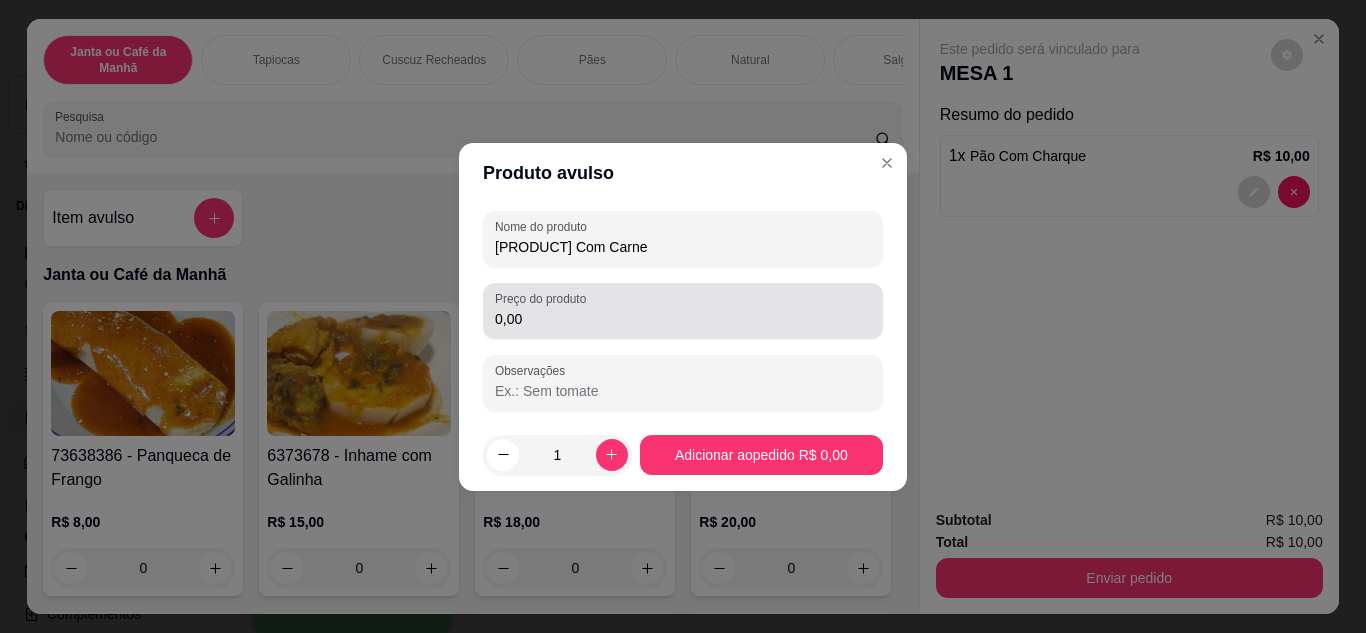 type on "Pão Com Carne" 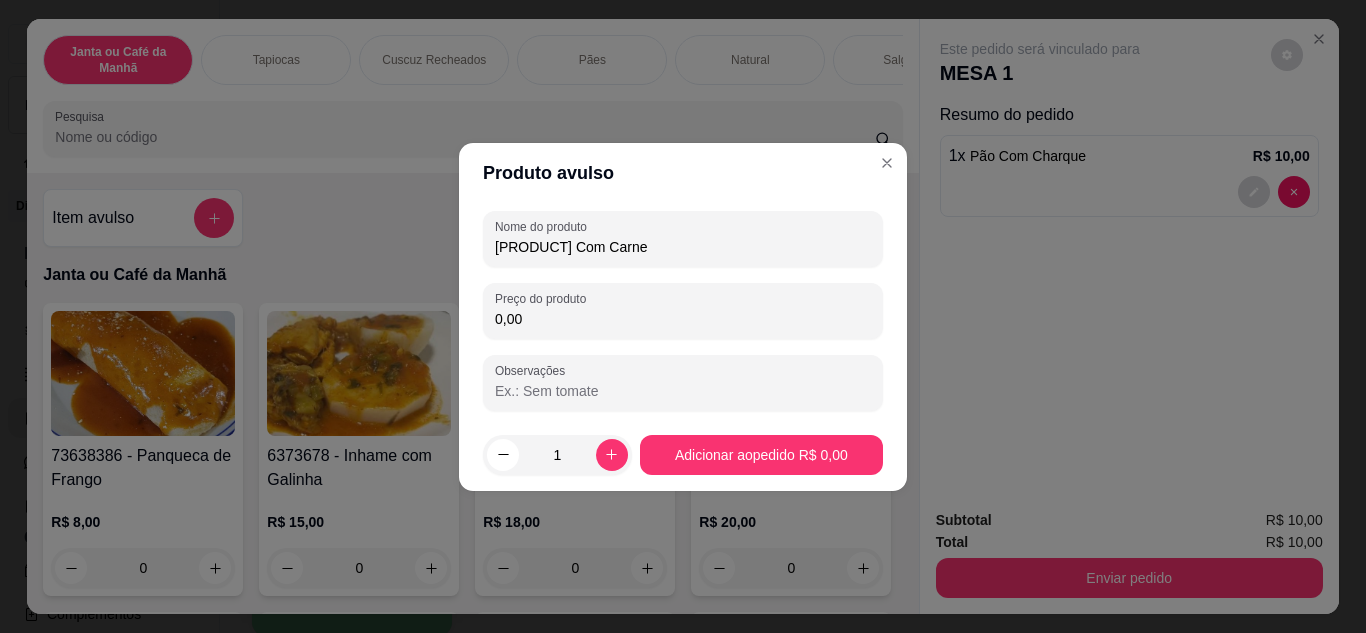 click on "0,00" at bounding box center (683, 319) 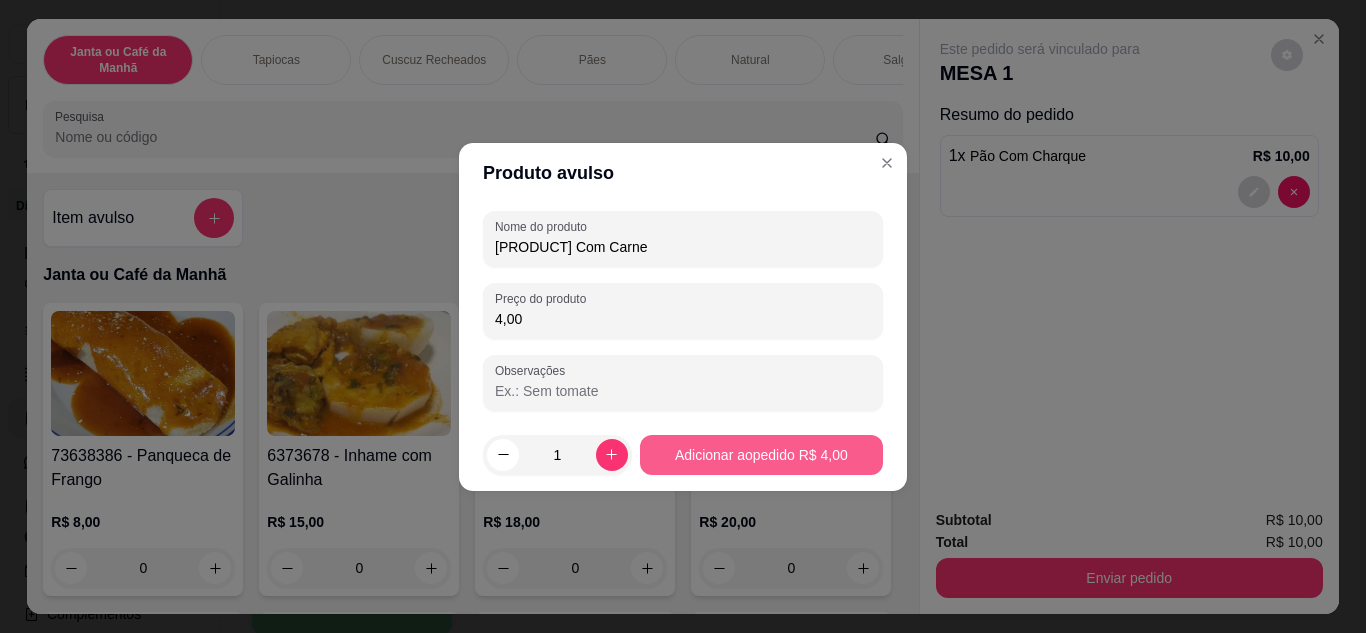 type on "4,00" 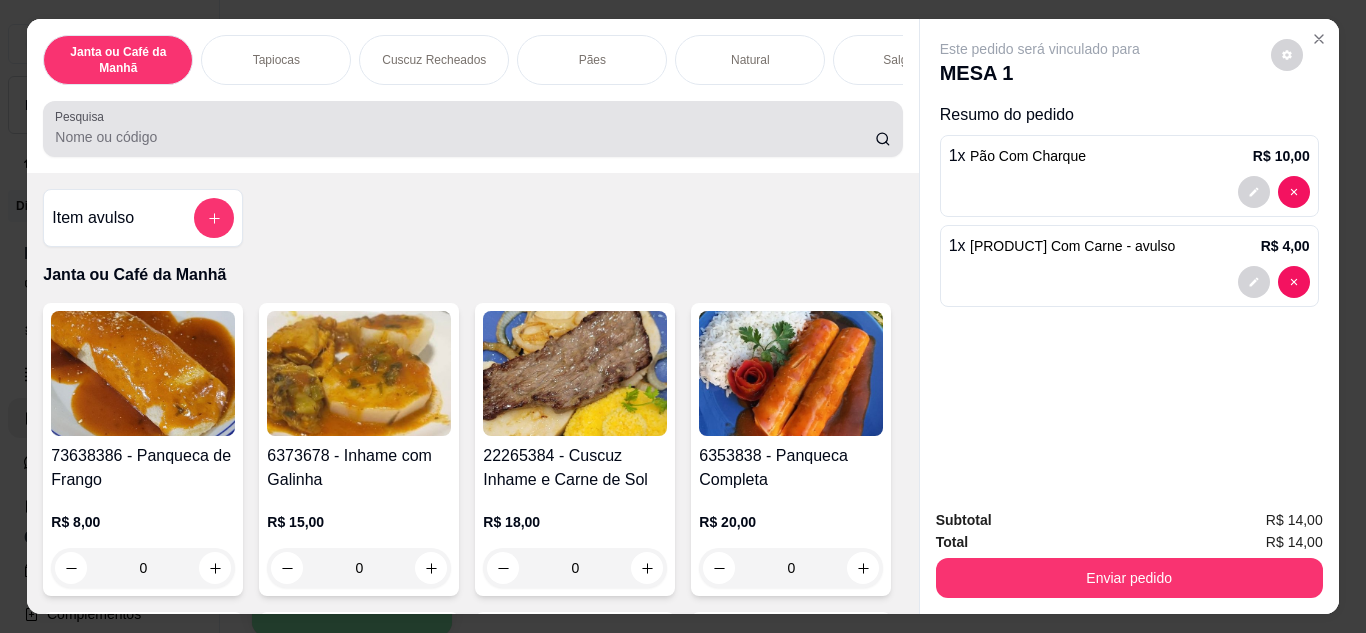 drag, startPoint x: 626, startPoint y: 130, endPoint x: 0, endPoint y: 96, distance: 626.92267 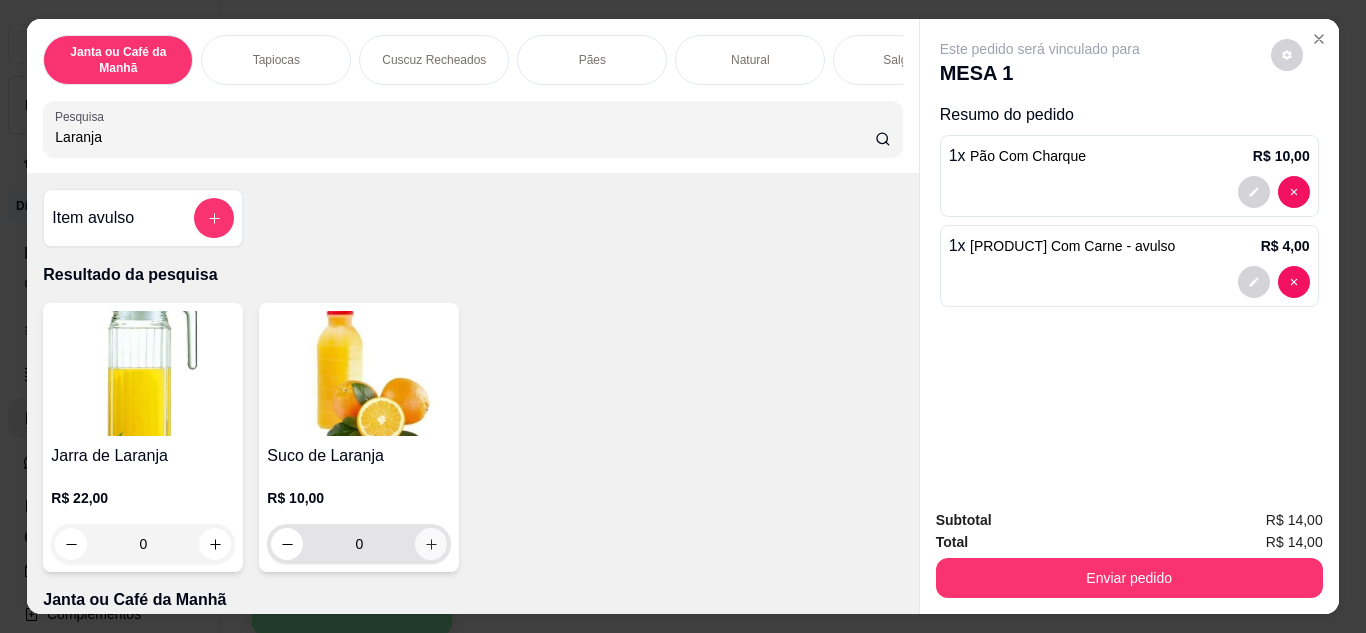 type on "Laranja" 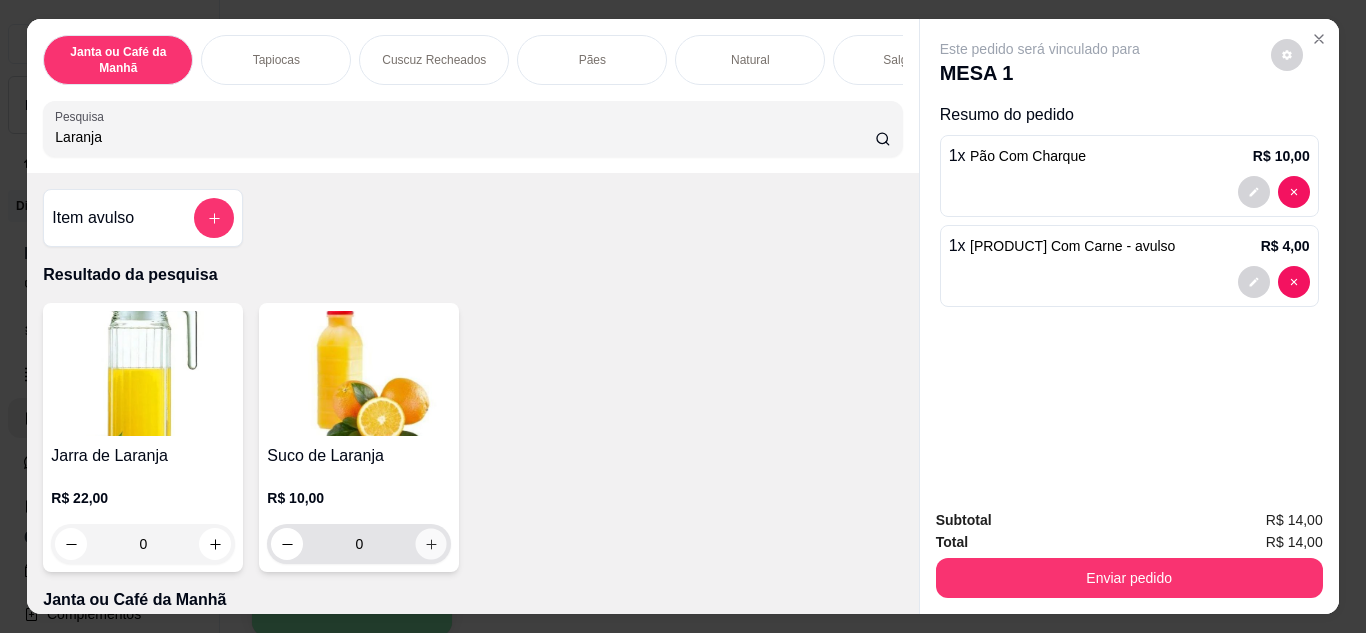 click 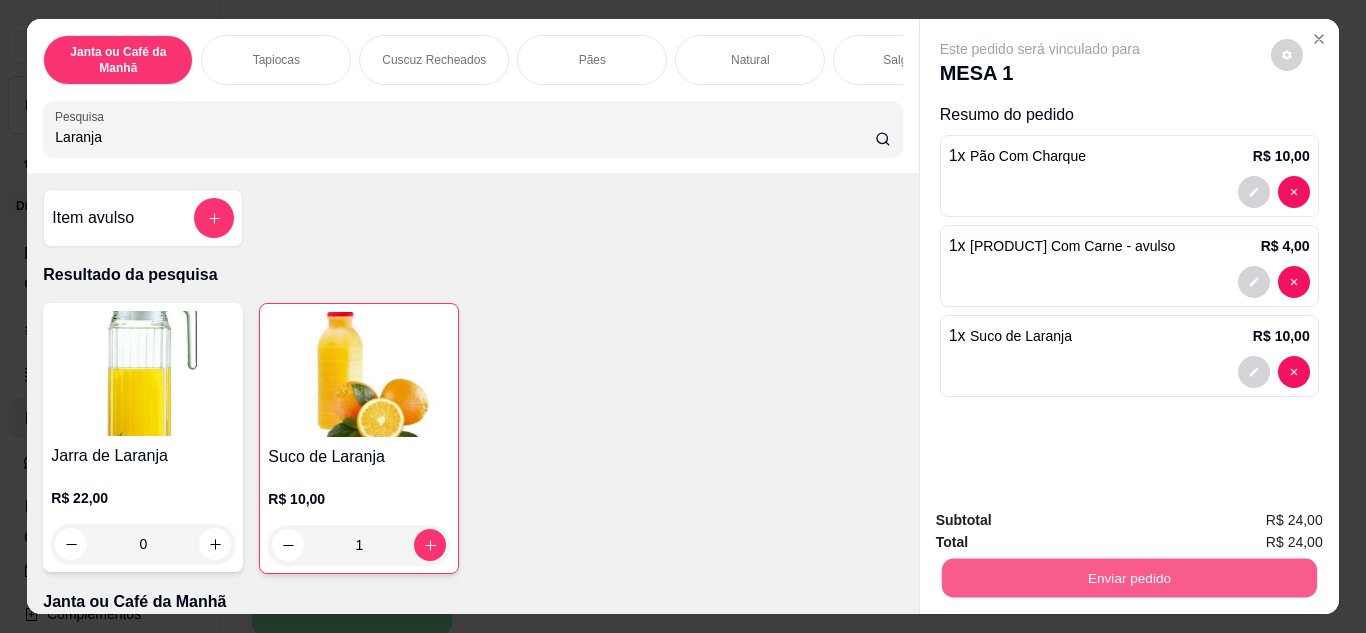 click on "Enviar pedido" at bounding box center [1128, 578] 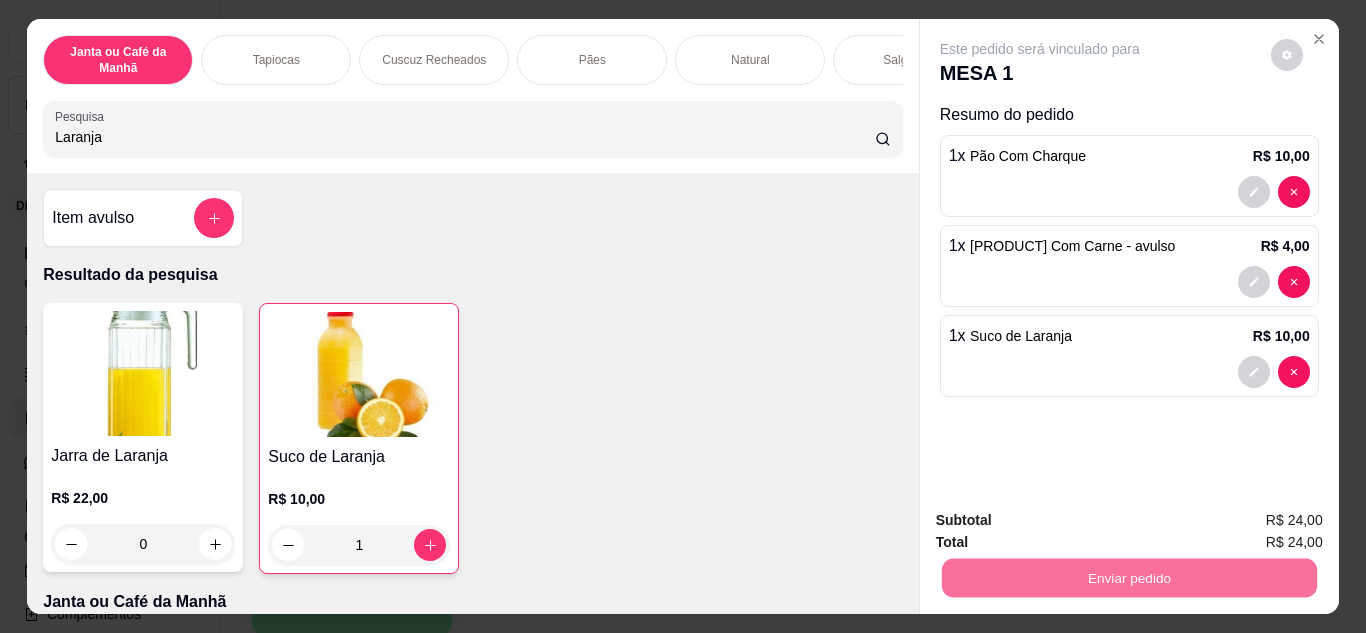 click on "Não registrar e enviar pedido" at bounding box center [1063, 520] 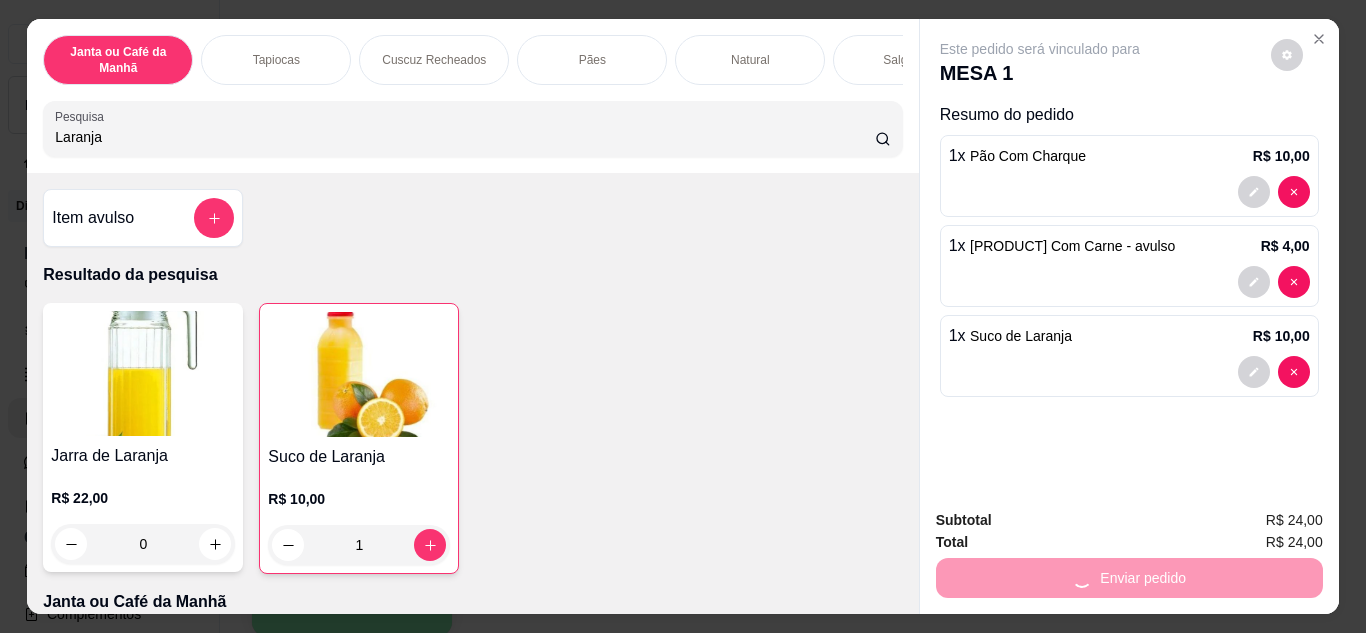 click on "Este pedido será vinculado para   MESA 1 Resumo do pedido 1 x   Pão Com Charque  R$ 10,00 1 x   Pão Com Carne - avulso R$ 4,00 1 x   Suco de Laranja R$ 10,00" at bounding box center (1129, 256) 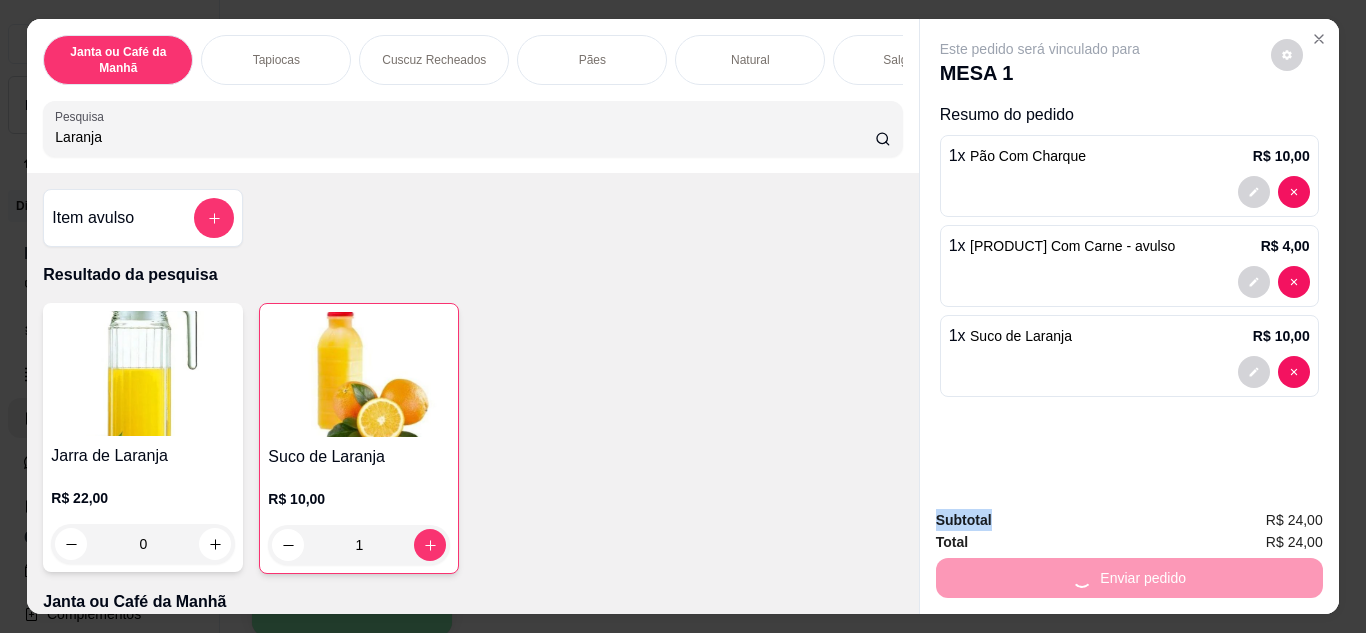click on "Este pedido será vinculado para   MESA 1 Resumo do pedido 1 x   Pão Com Charque  R$ 10,00 1 x   Pão Com Carne - avulso R$ 4,00 1 x   Suco de Laranja R$ 10,00" at bounding box center [1129, 256] 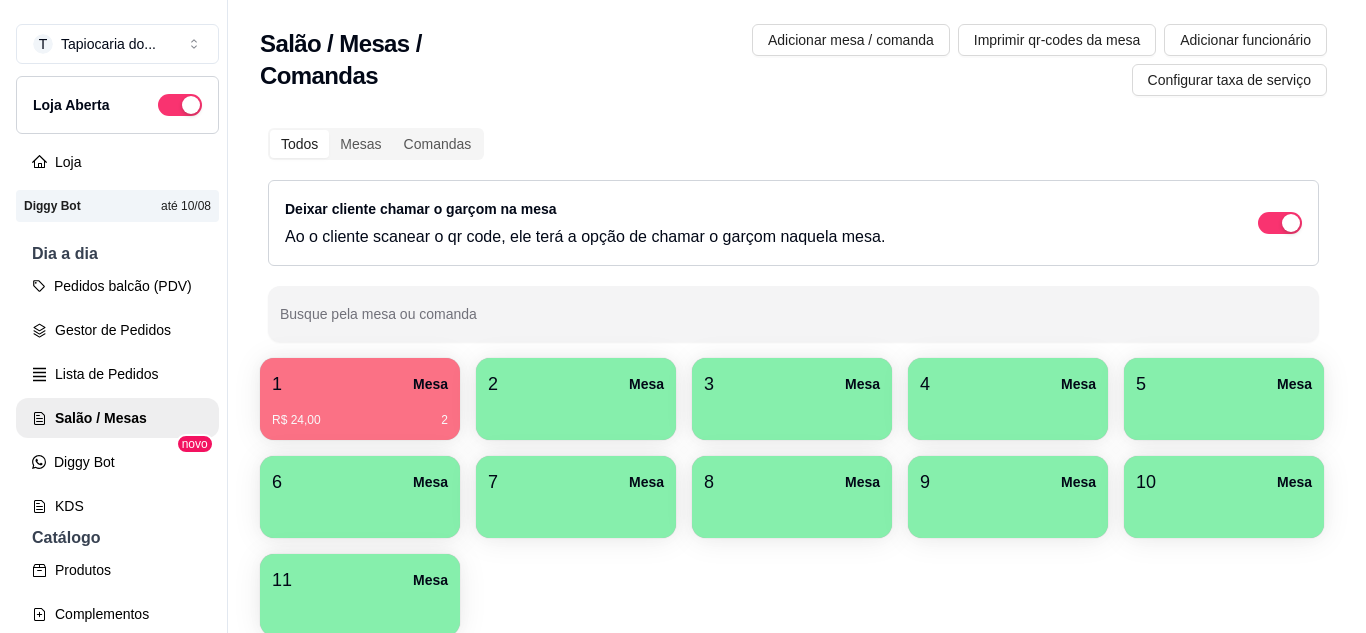scroll, scrollTop: 0, scrollLeft: 0, axis: both 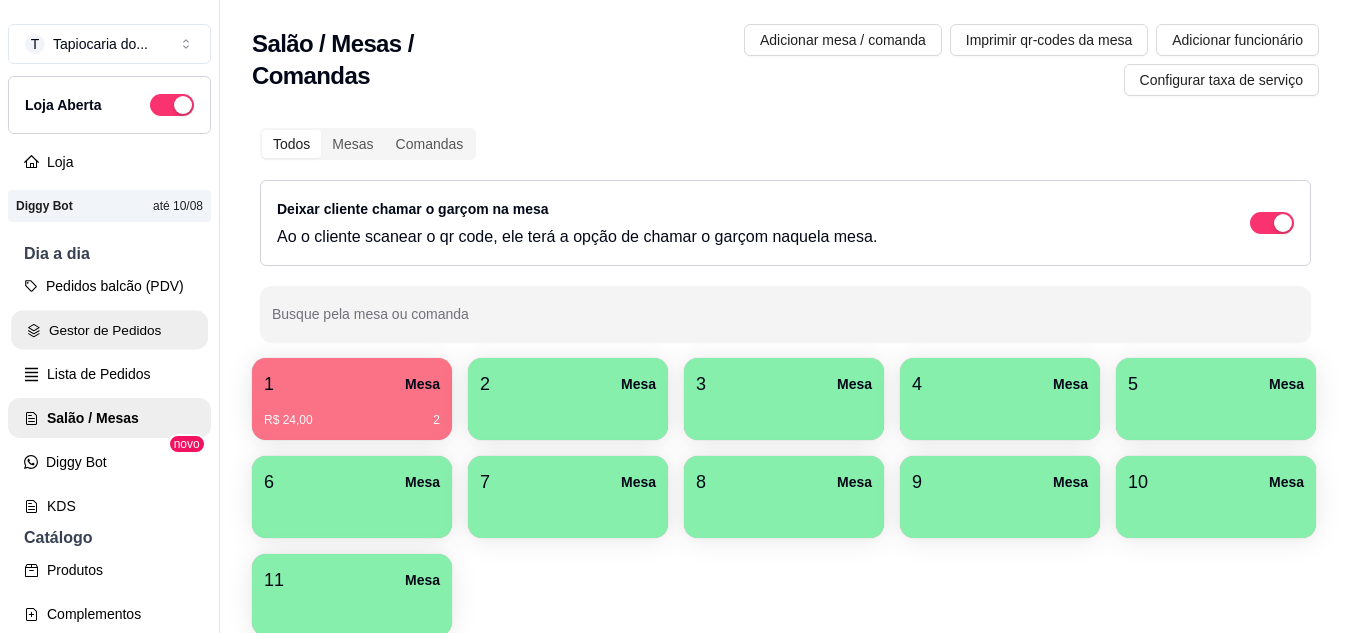 click on "Gestor de Pedidos" at bounding box center [109, 330] 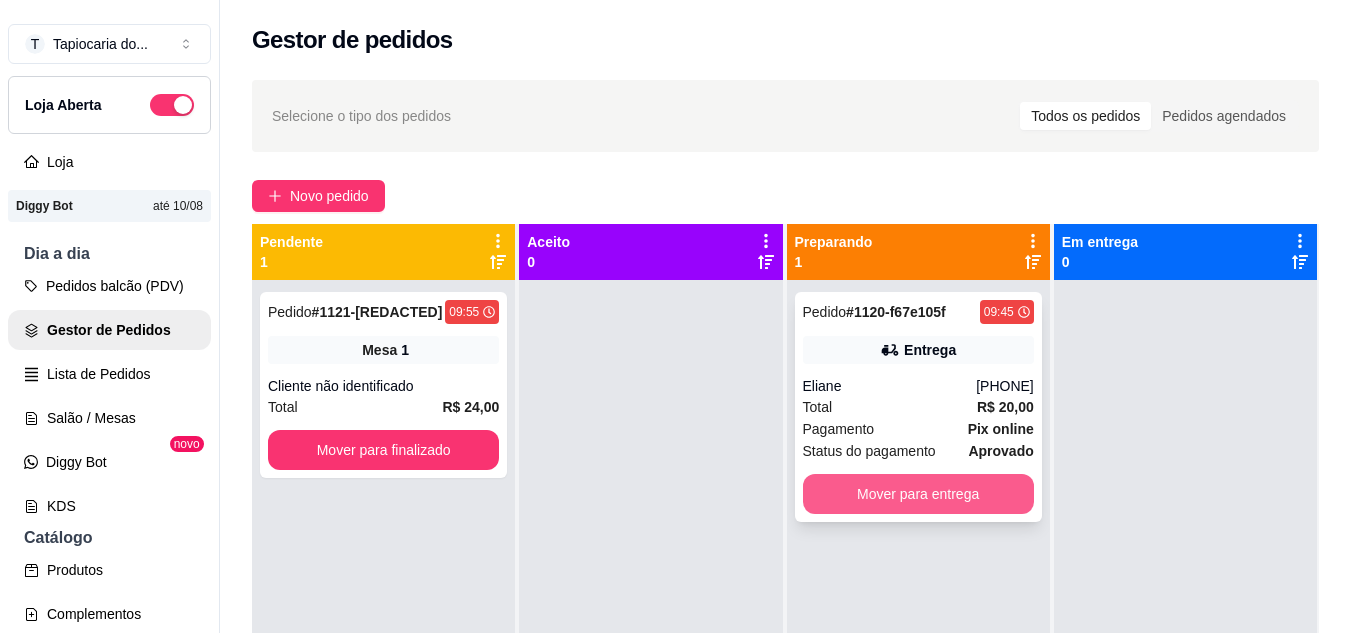 click on "Mover para entrega" at bounding box center [918, 494] 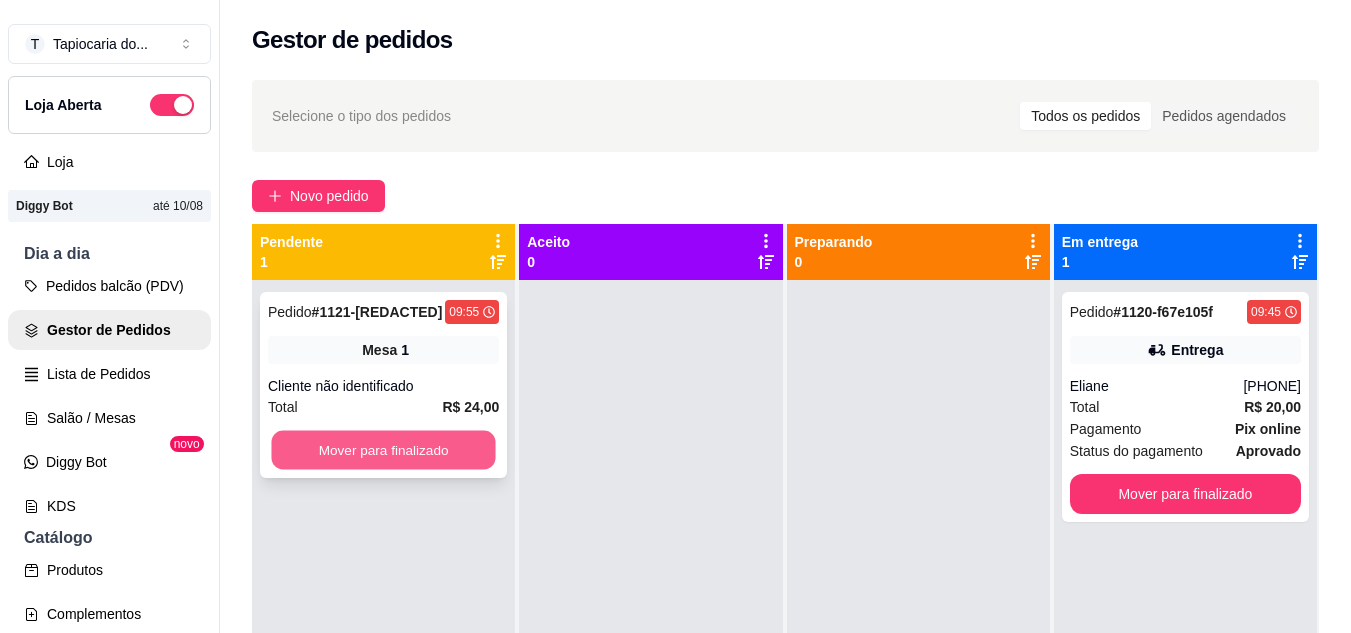 click on "Mover para finalizado" at bounding box center (383, 450) 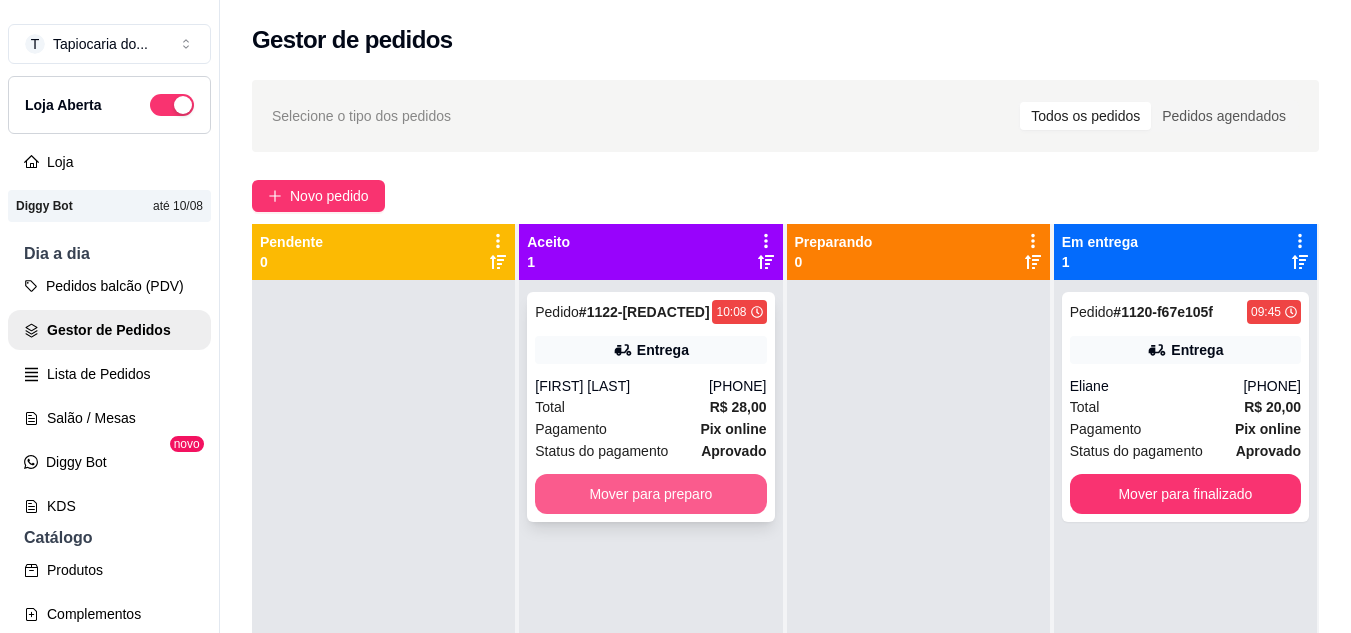 click on "Mover para preparo" at bounding box center (650, 494) 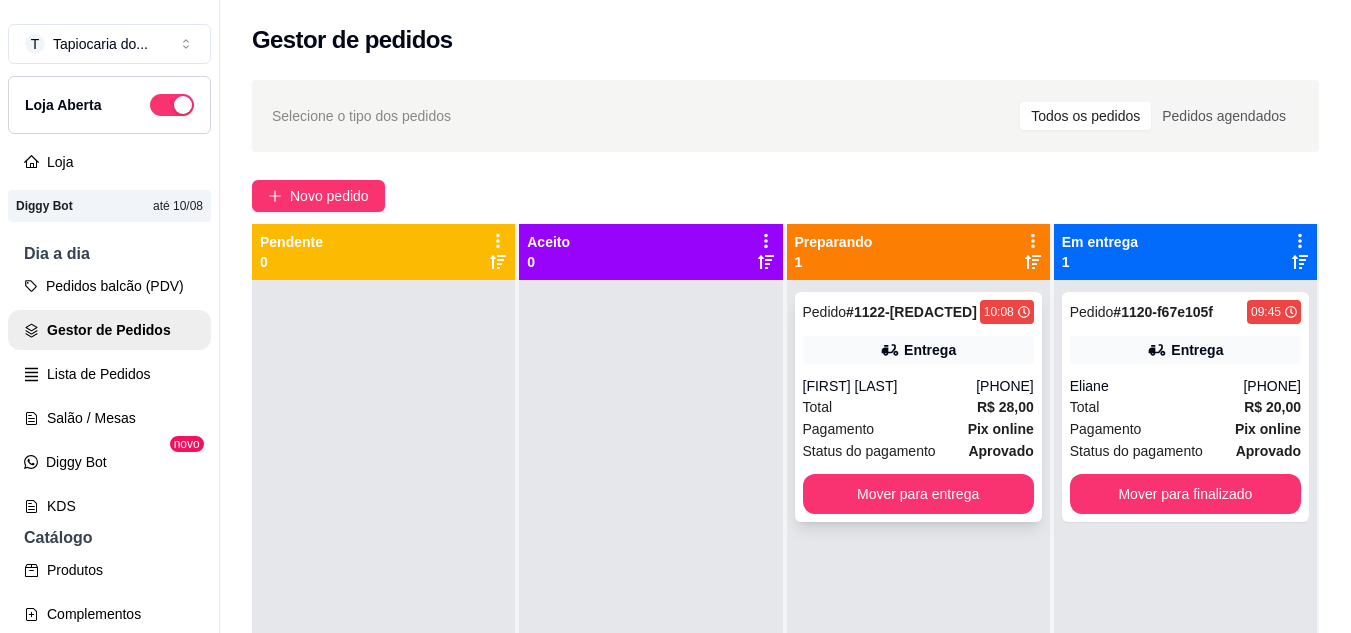 click on "Total R$ 28,00" at bounding box center (918, 407) 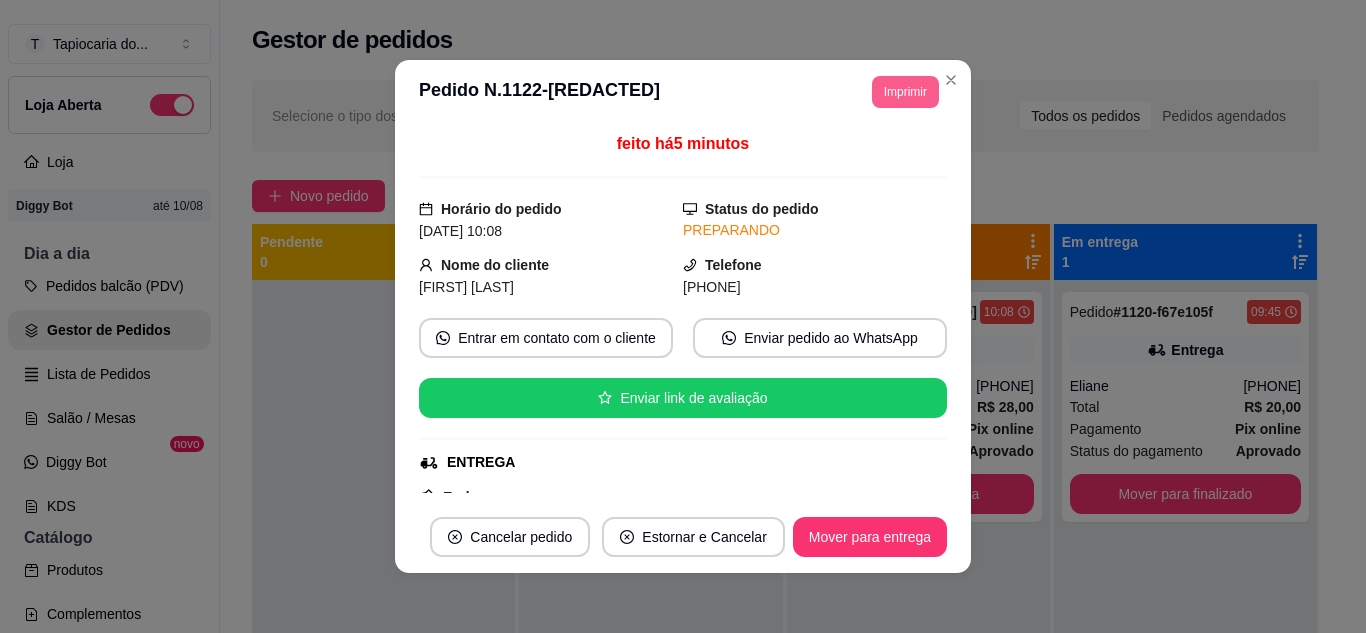 click on "Imprimir" at bounding box center (905, 92) 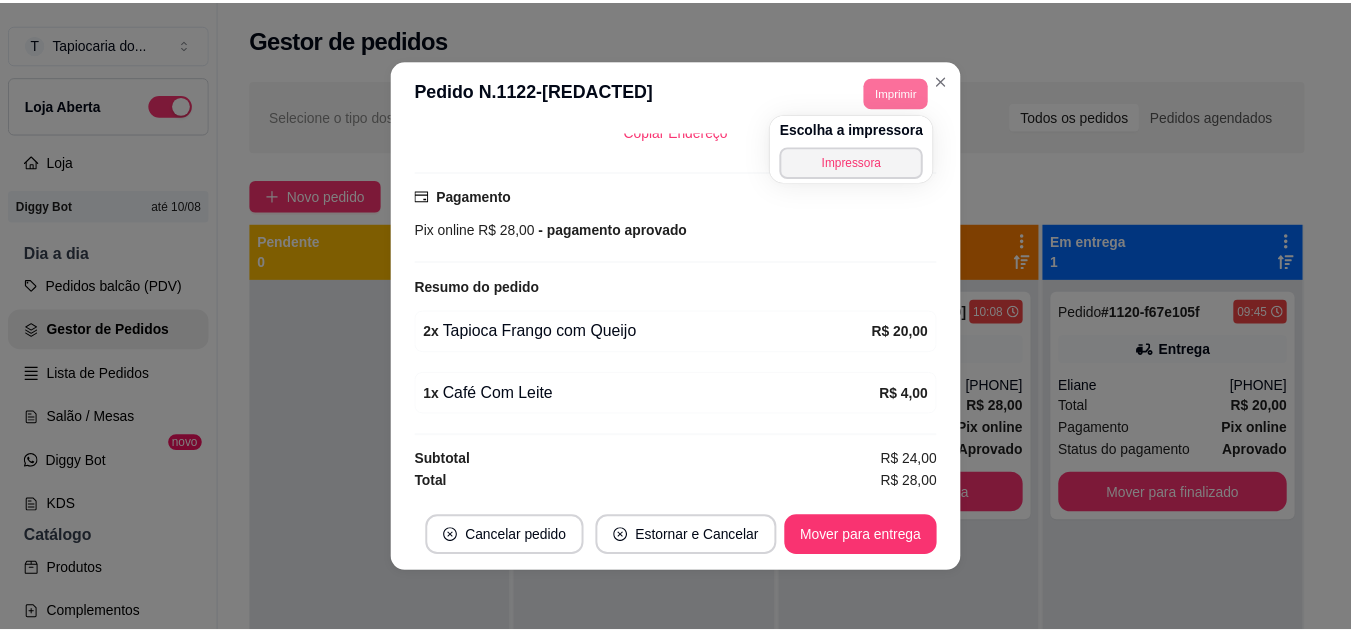 scroll, scrollTop: 502, scrollLeft: 0, axis: vertical 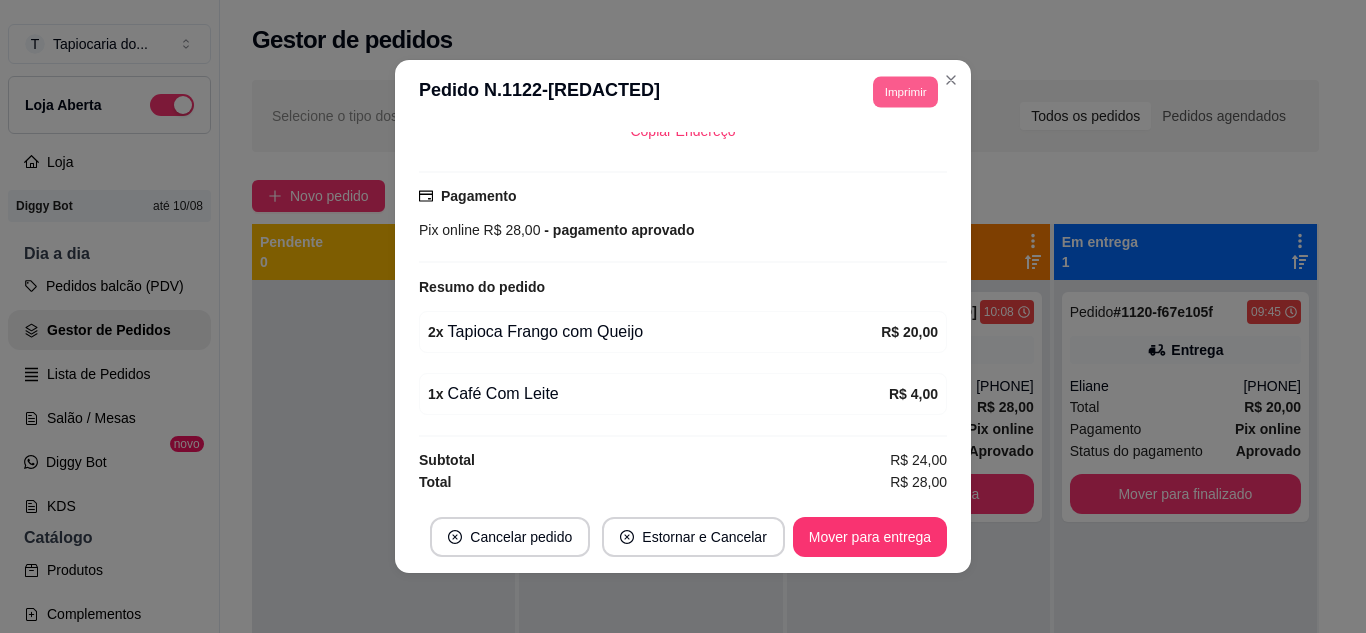 click on "Imprimir" at bounding box center [905, 91] 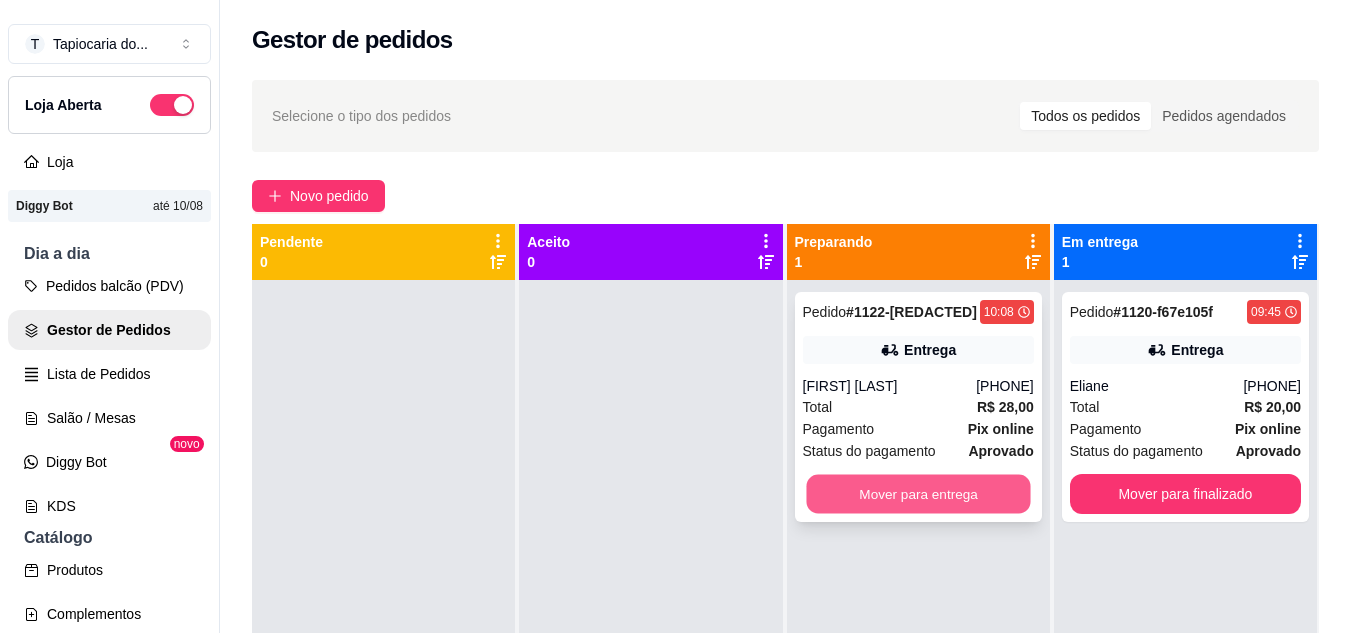 click on "Mover para entrega" at bounding box center (918, 494) 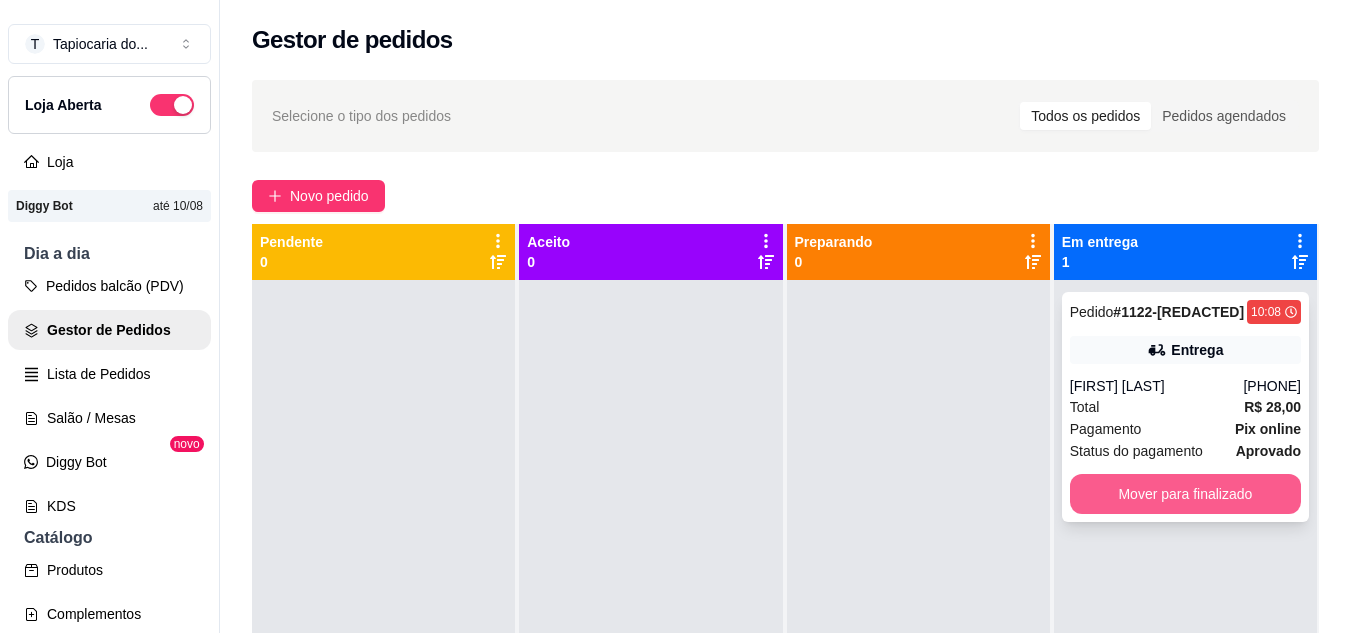 click on "Mover para finalizado" at bounding box center [1185, 494] 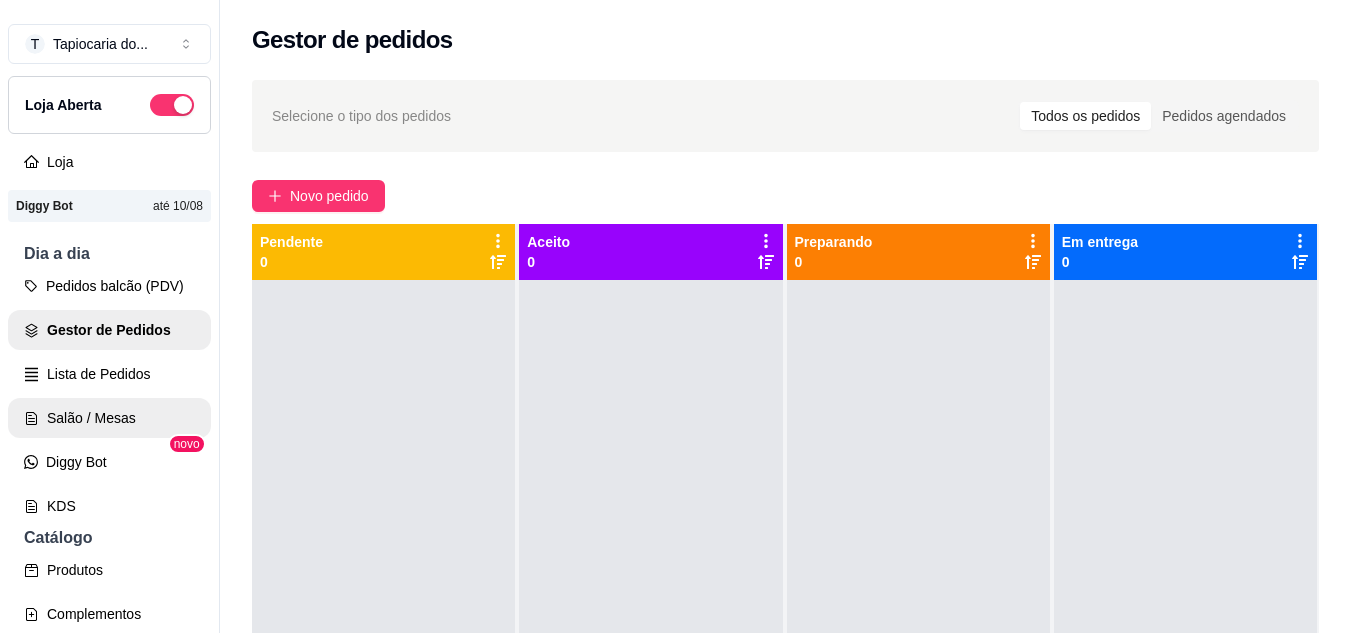 click on "Salão / Mesas" at bounding box center (109, 418) 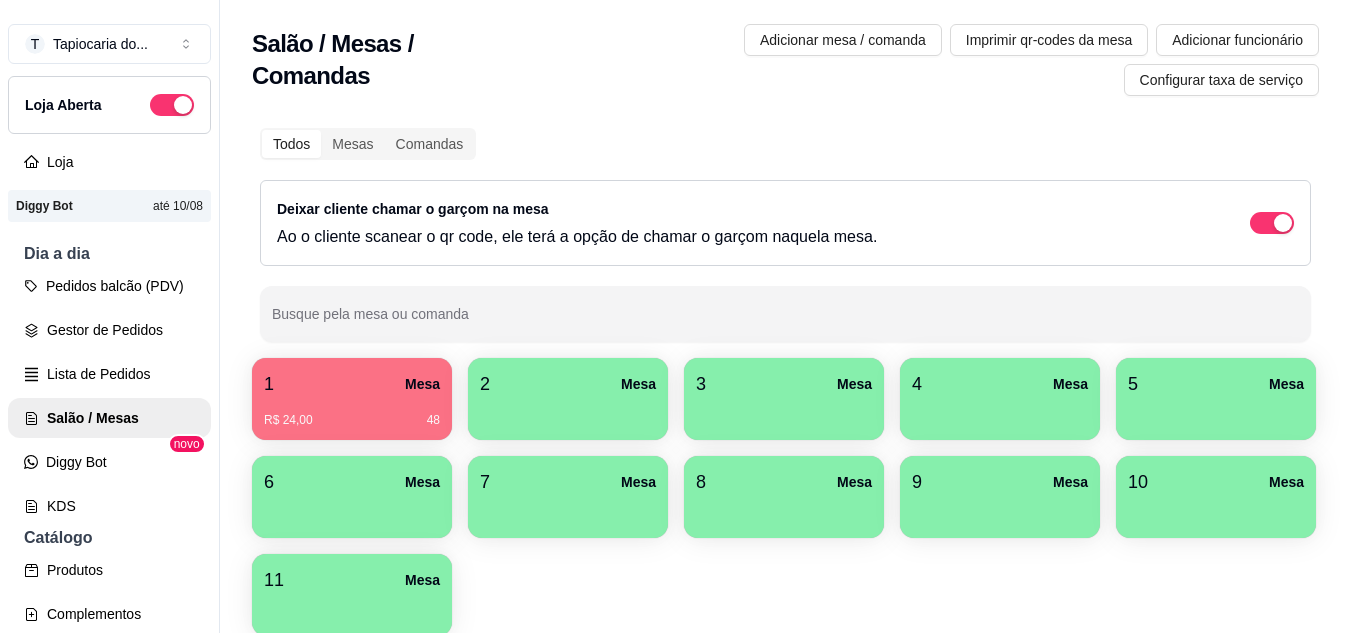 click on "1 Mesa" at bounding box center [352, 384] 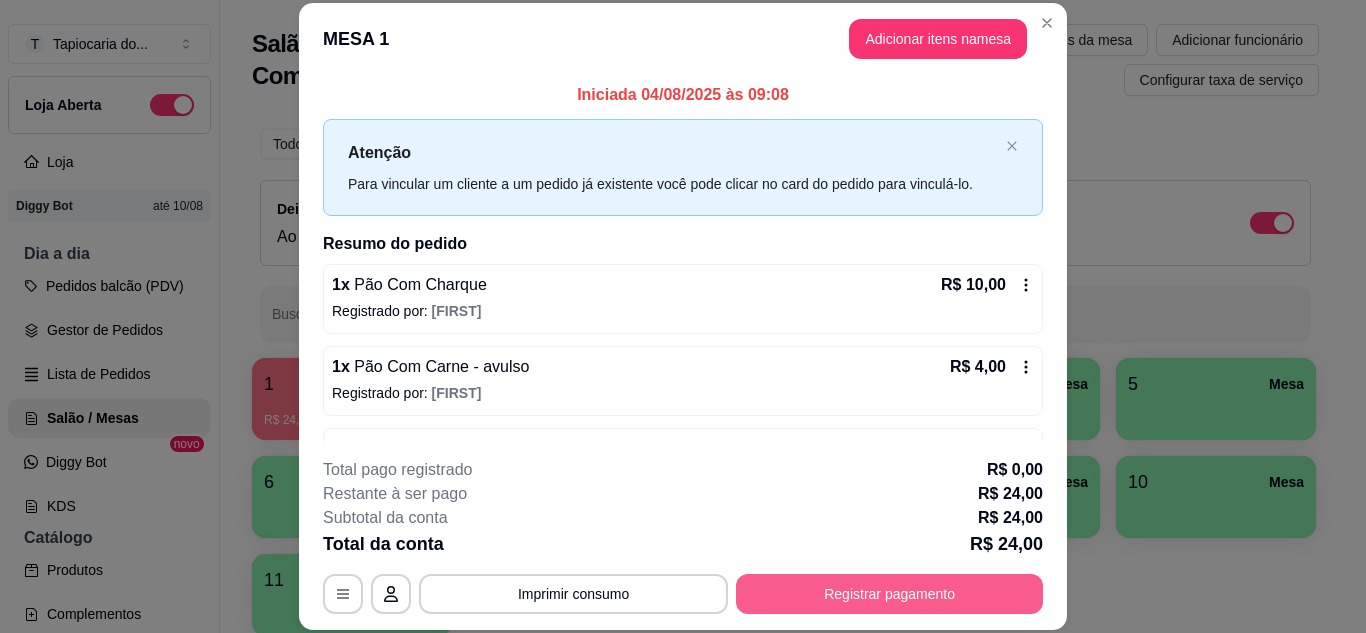 click on "Registrar pagamento" at bounding box center (889, 594) 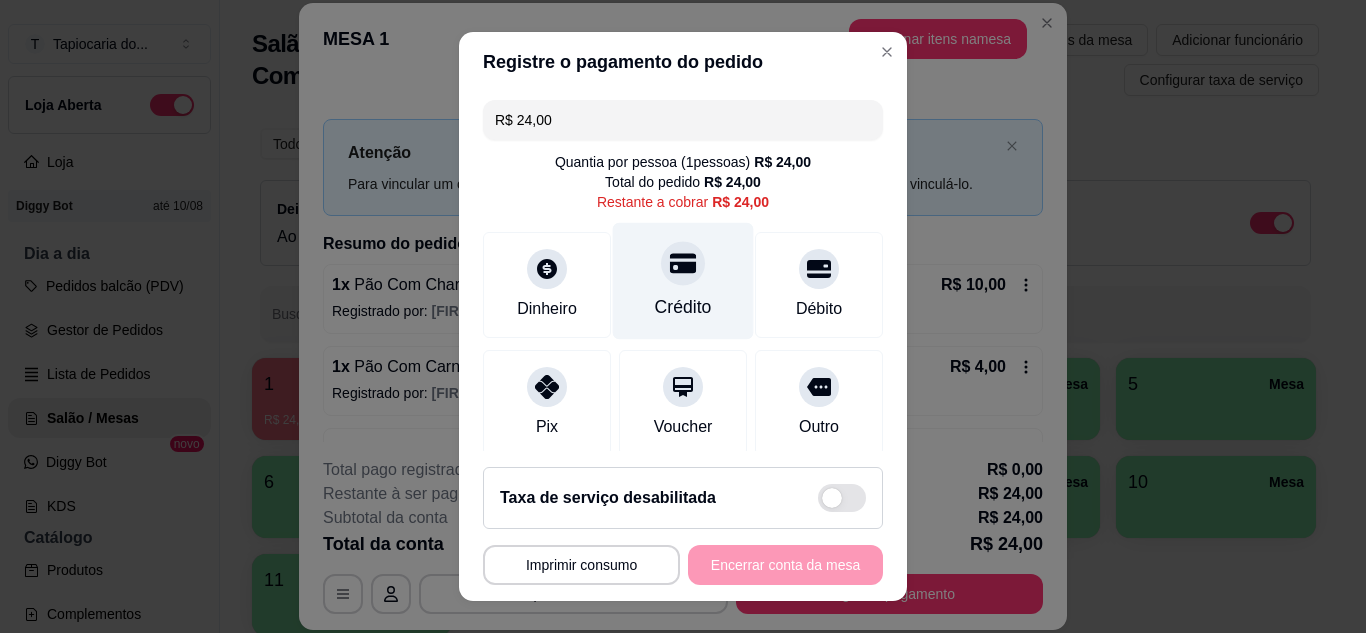 drag, startPoint x: 646, startPoint y: 287, endPoint x: 645, endPoint y: 316, distance: 29.017237 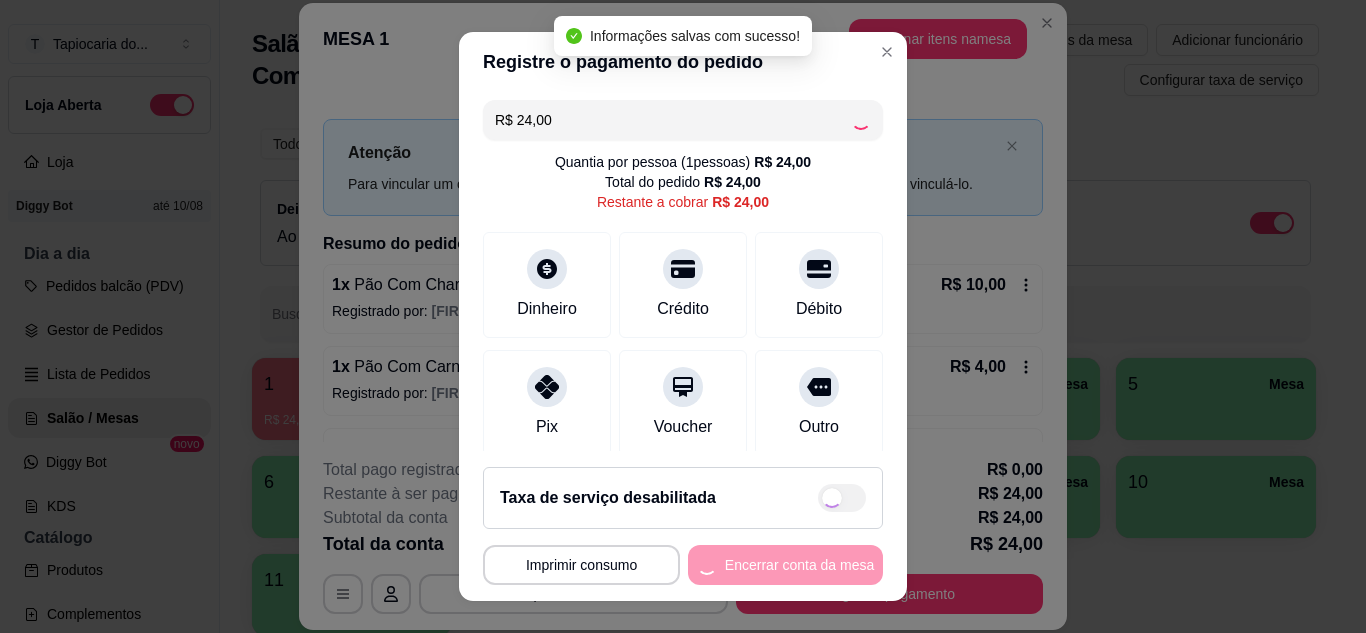 type on "R$ 0,00" 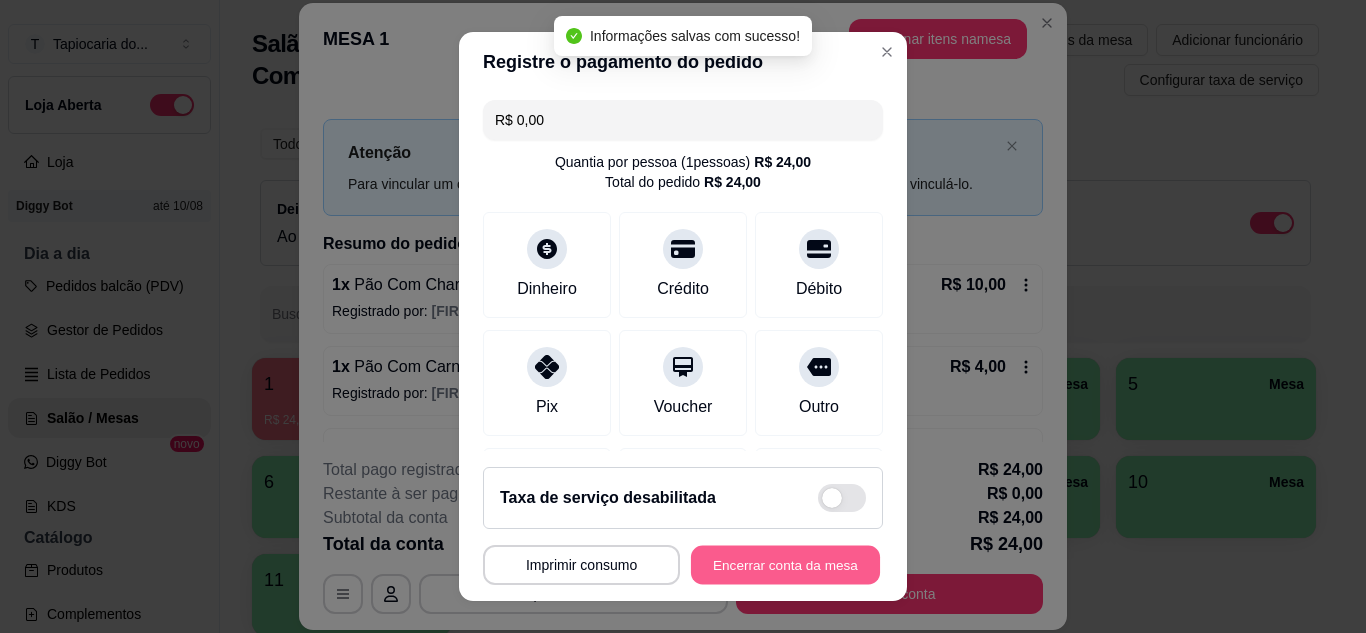 click on "Encerrar conta da mesa" at bounding box center [785, 565] 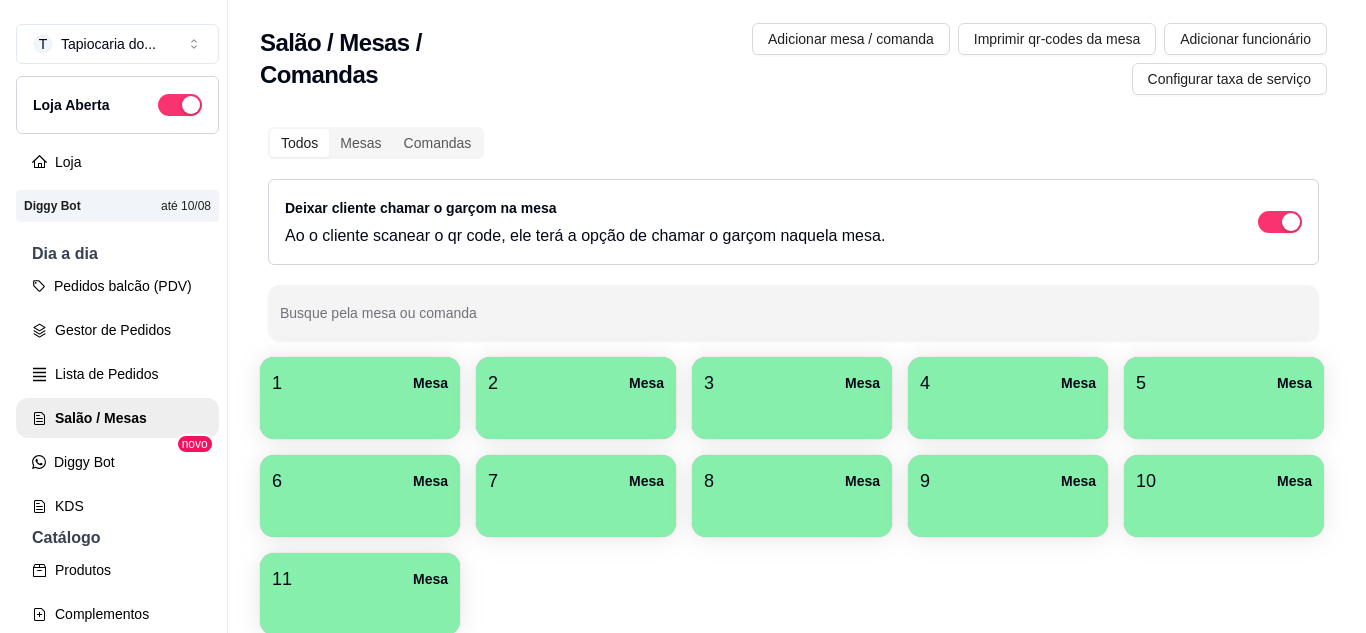 scroll, scrollTop: 0, scrollLeft: 0, axis: both 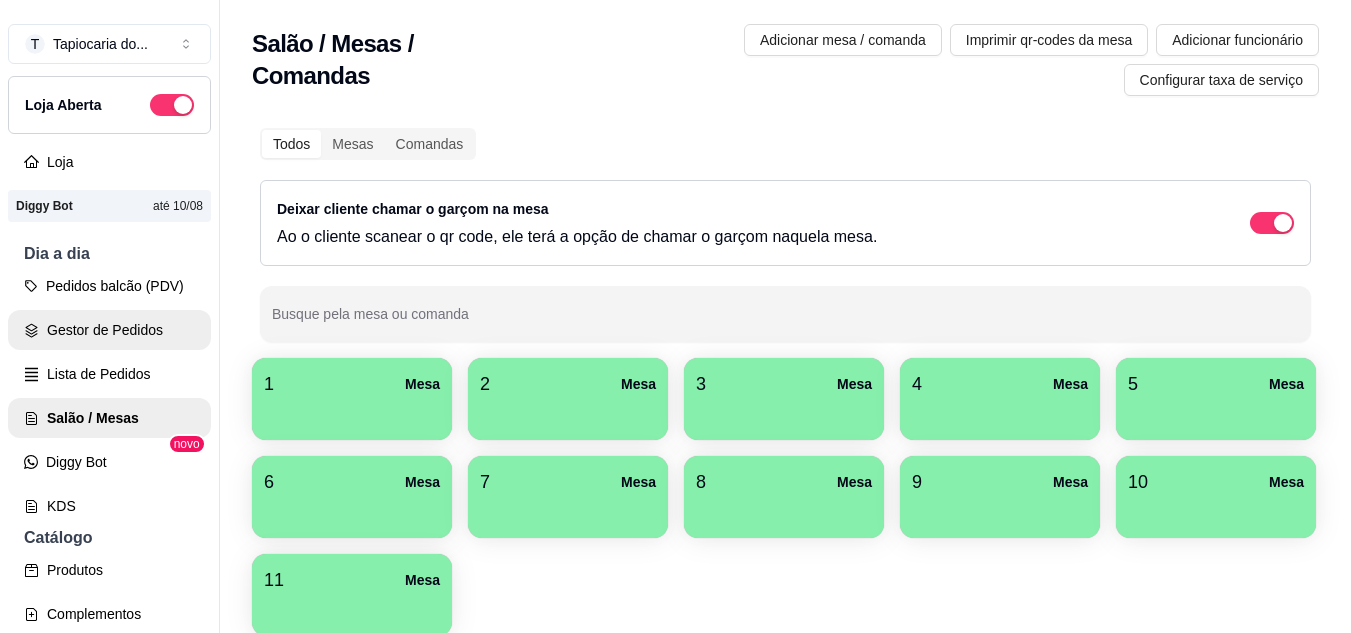 click on "Gestor de Pedidos" at bounding box center (109, 330) 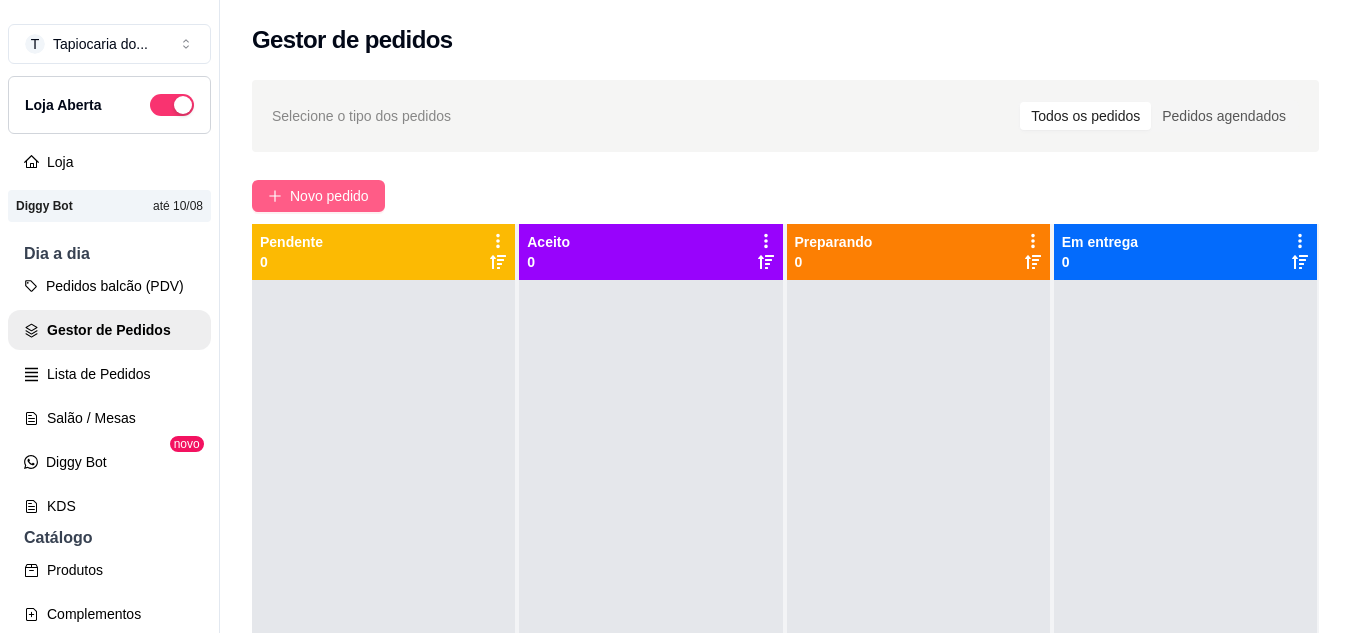 click on "Novo pedido" at bounding box center [318, 196] 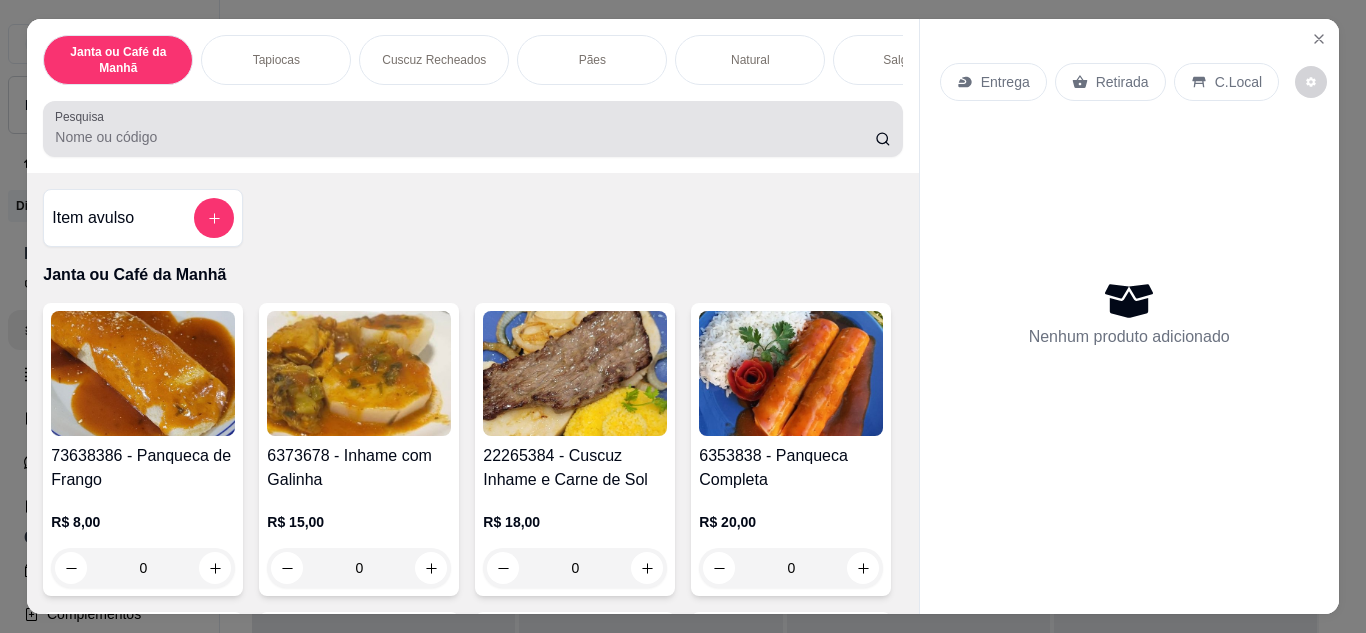 click at bounding box center (472, 129) 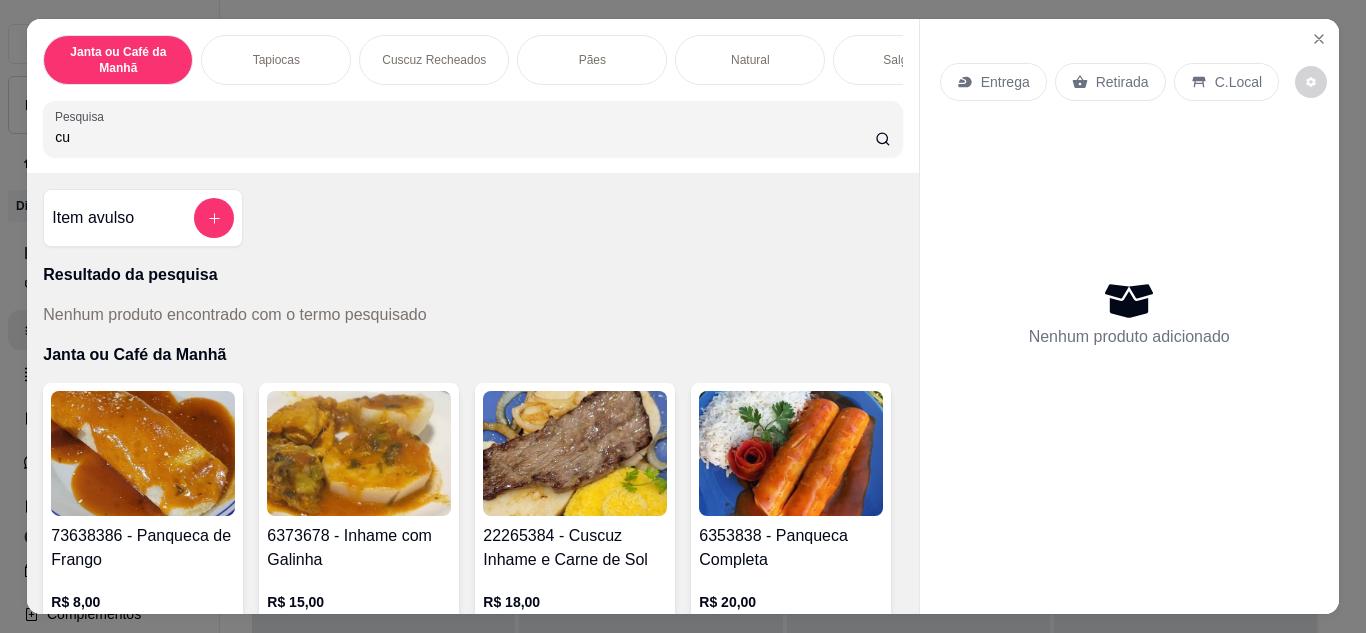 type on "c" 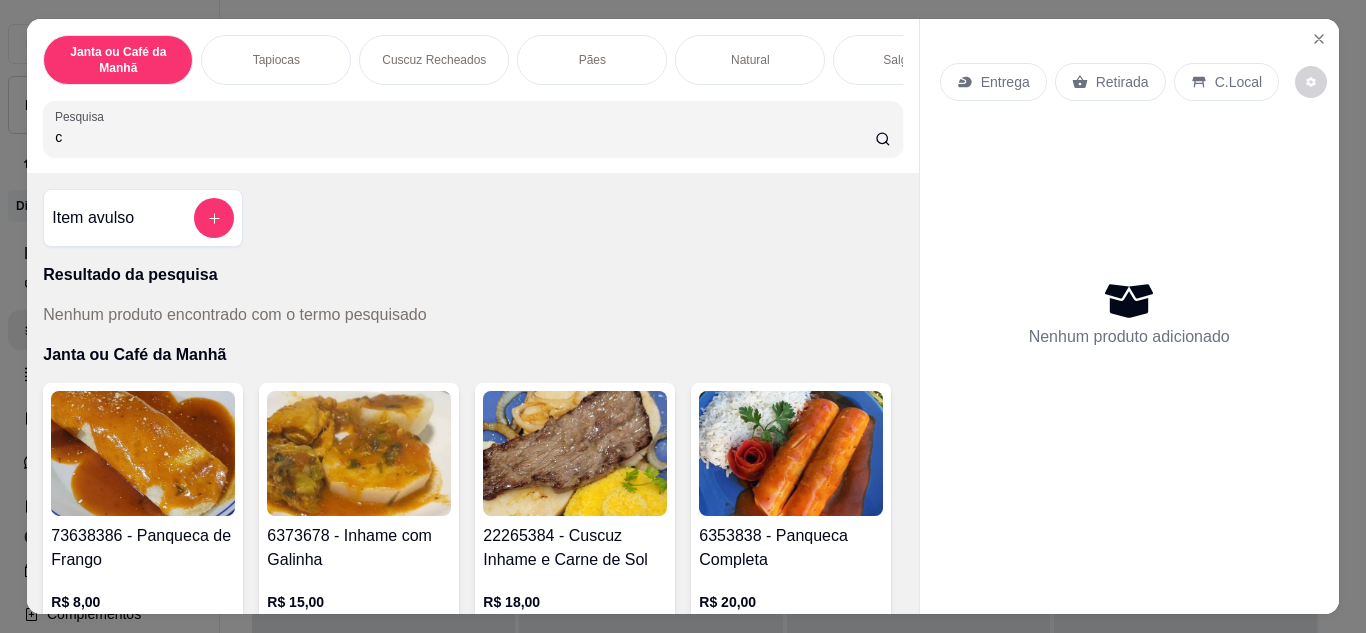 type 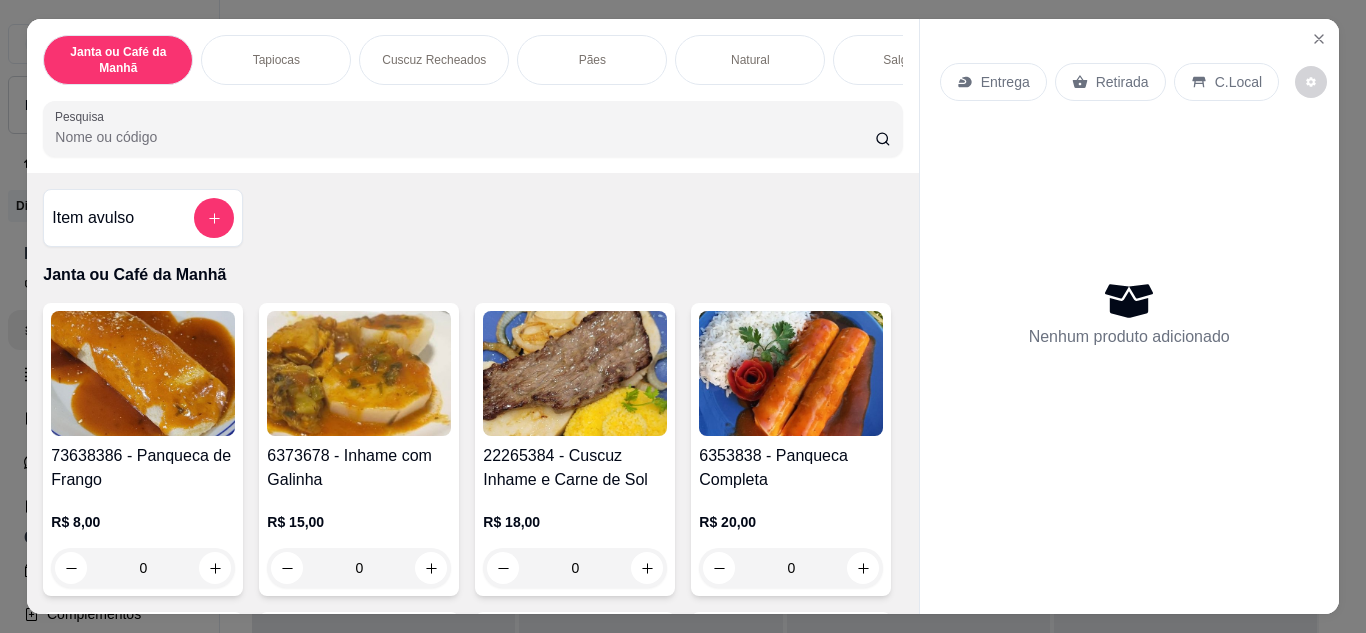 drag, startPoint x: 351, startPoint y: 141, endPoint x: 930, endPoint y: -87, distance: 622.27405 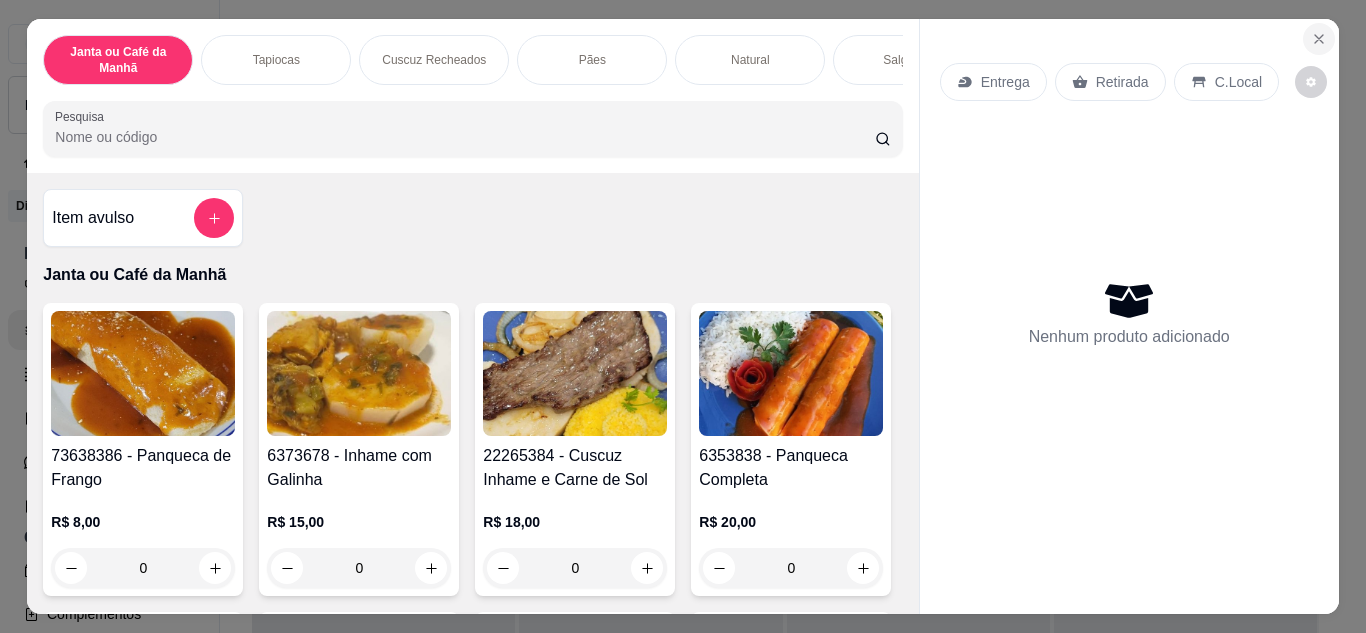 click 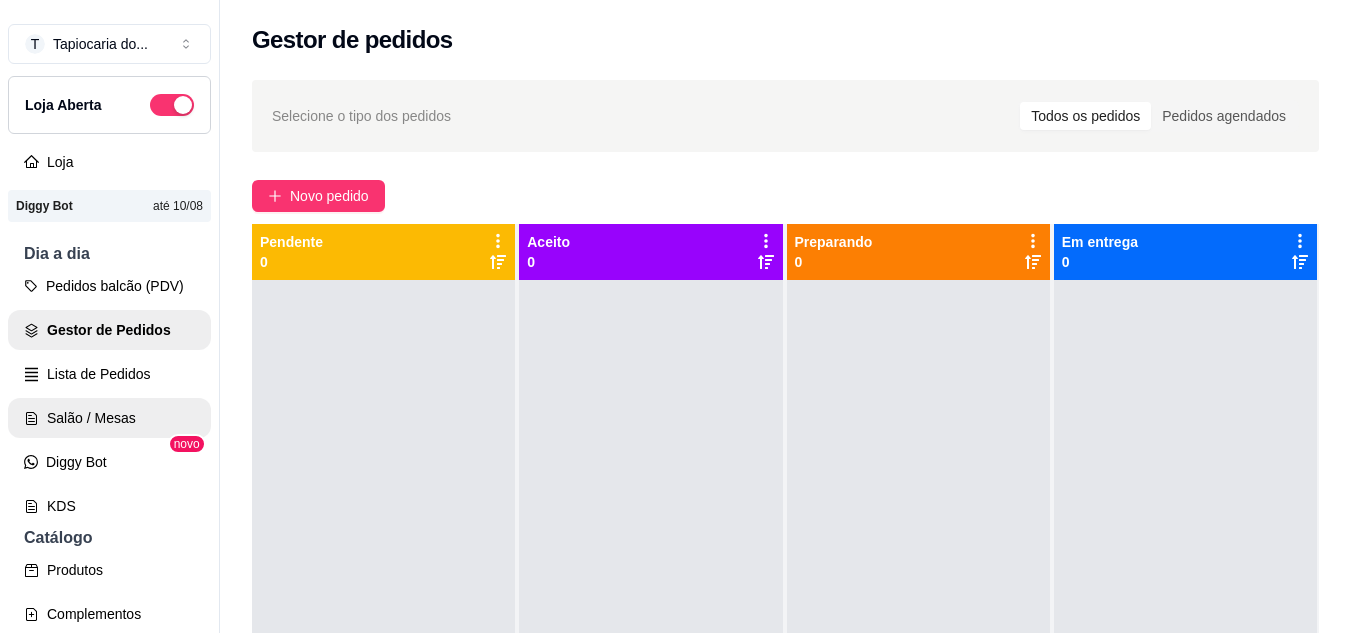 click on "Salão / Mesas" at bounding box center (109, 418) 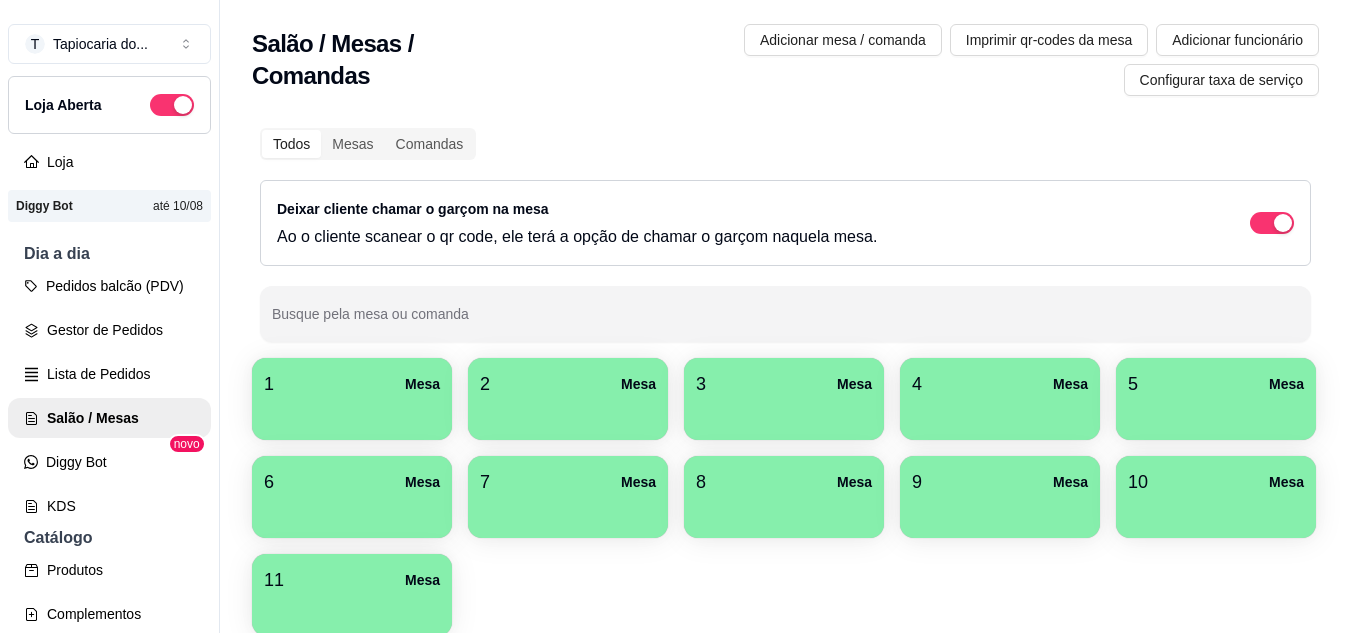 click at bounding box center (352, 413) 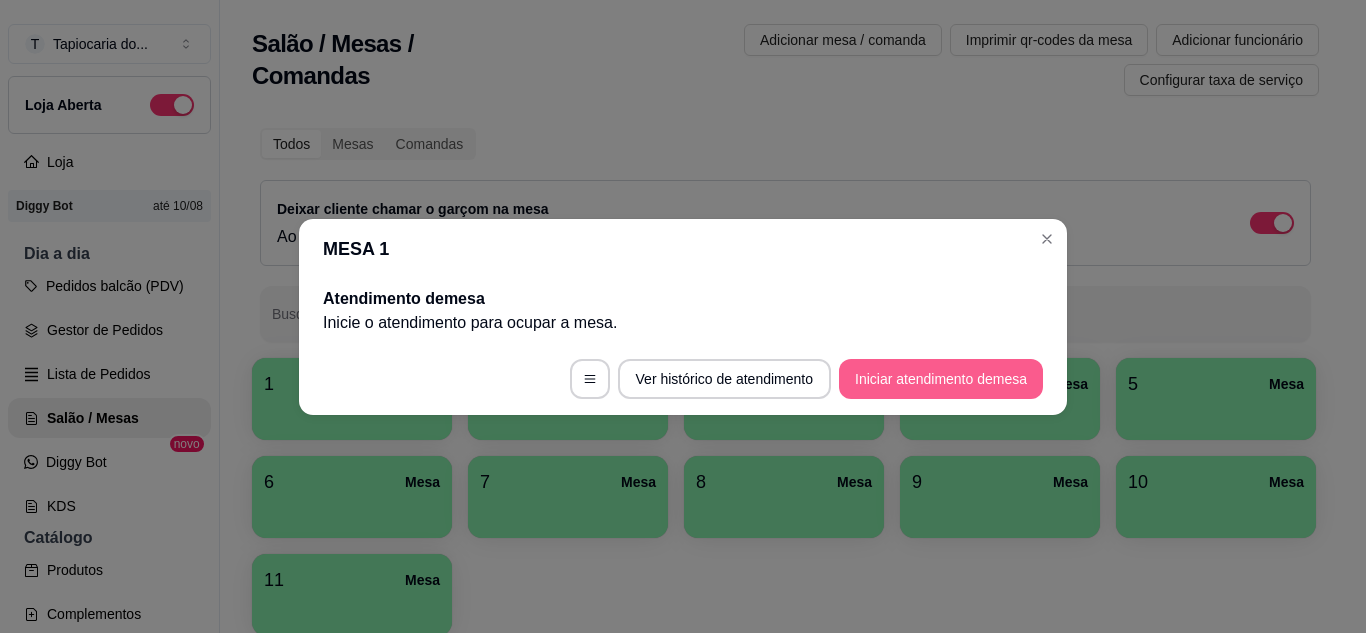click on "Iniciar atendimento de  mesa" at bounding box center (941, 379) 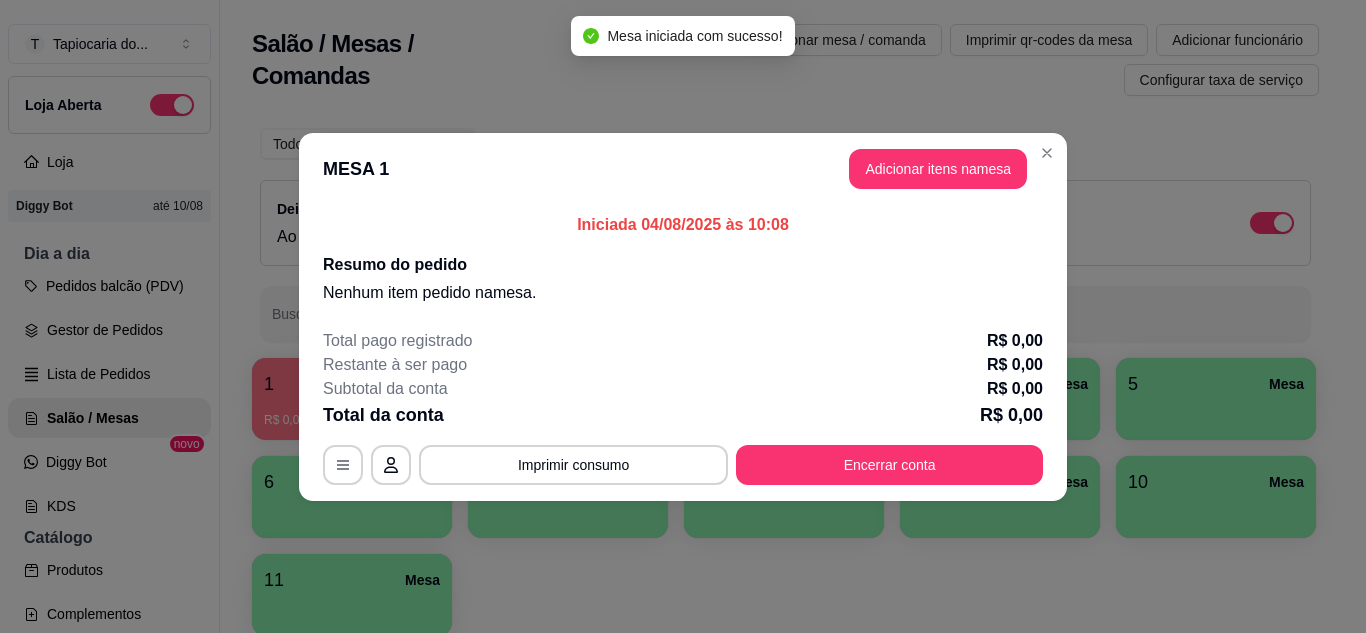 click on "MESA 1 Adicionar itens na  mesa" at bounding box center [683, 169] 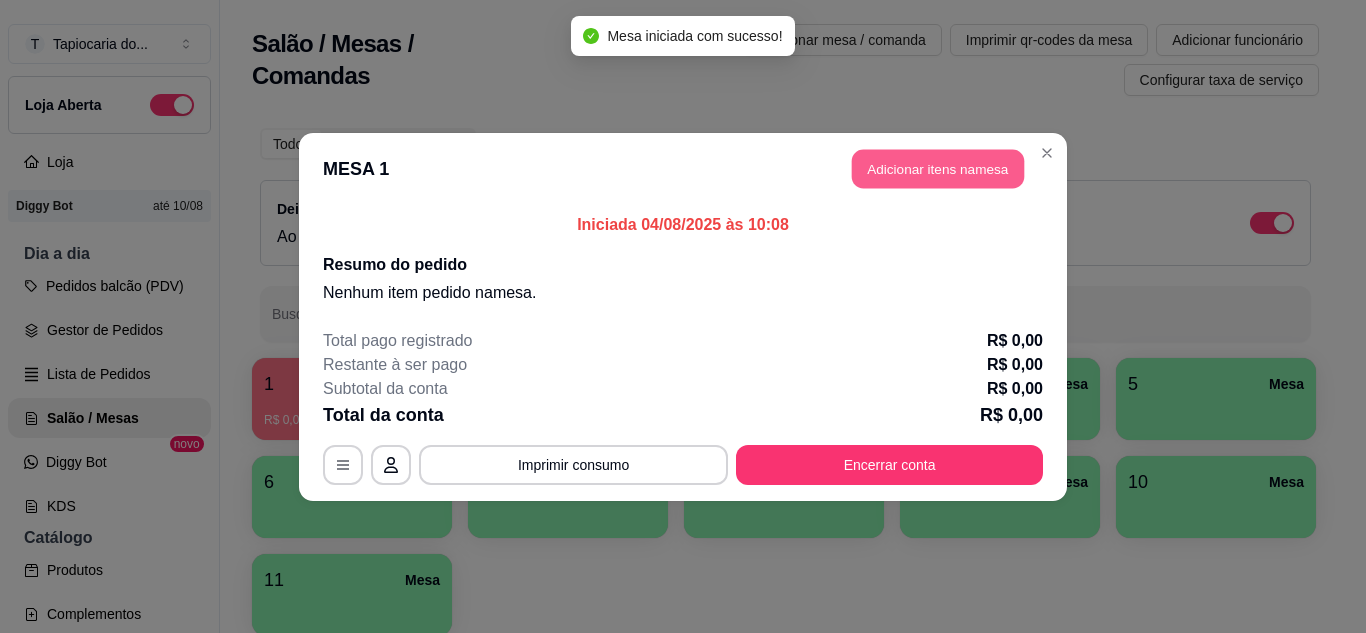 click on "Adicionar itens na  mesa" at bounding box center [938, 168] 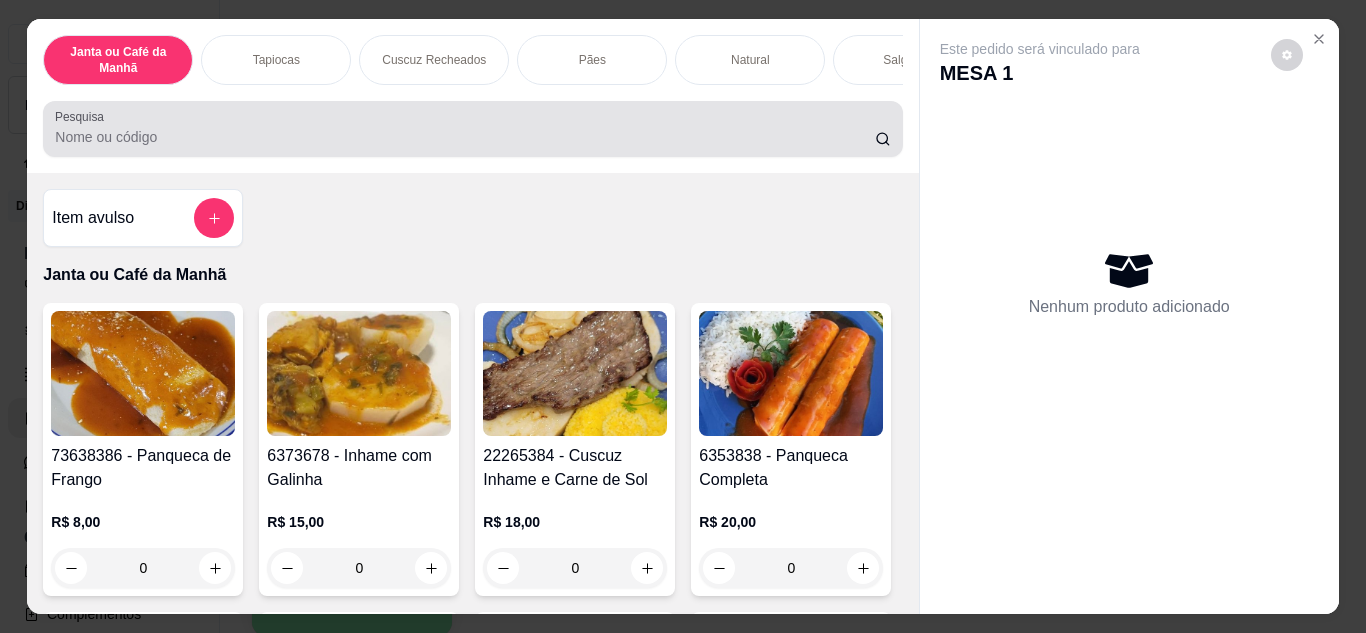 click at bounding box center [472, 129] 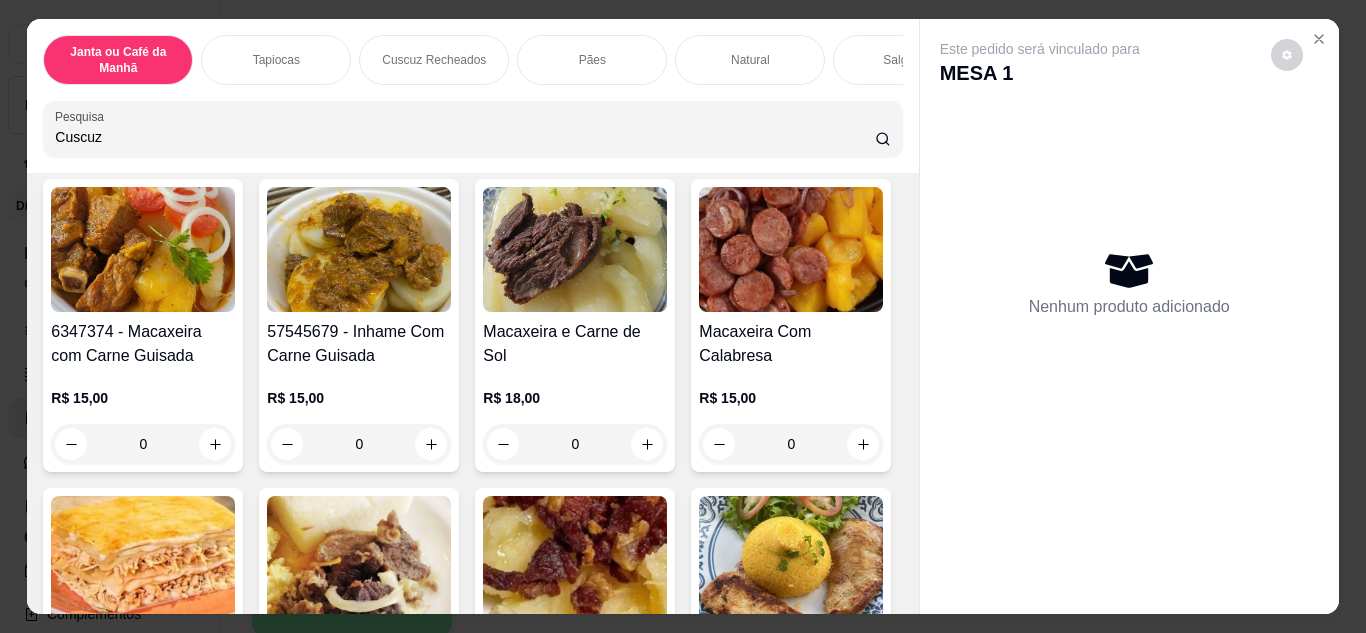 scroll, scrollTop: 1600, scrollLeft: 0, axis: vertical 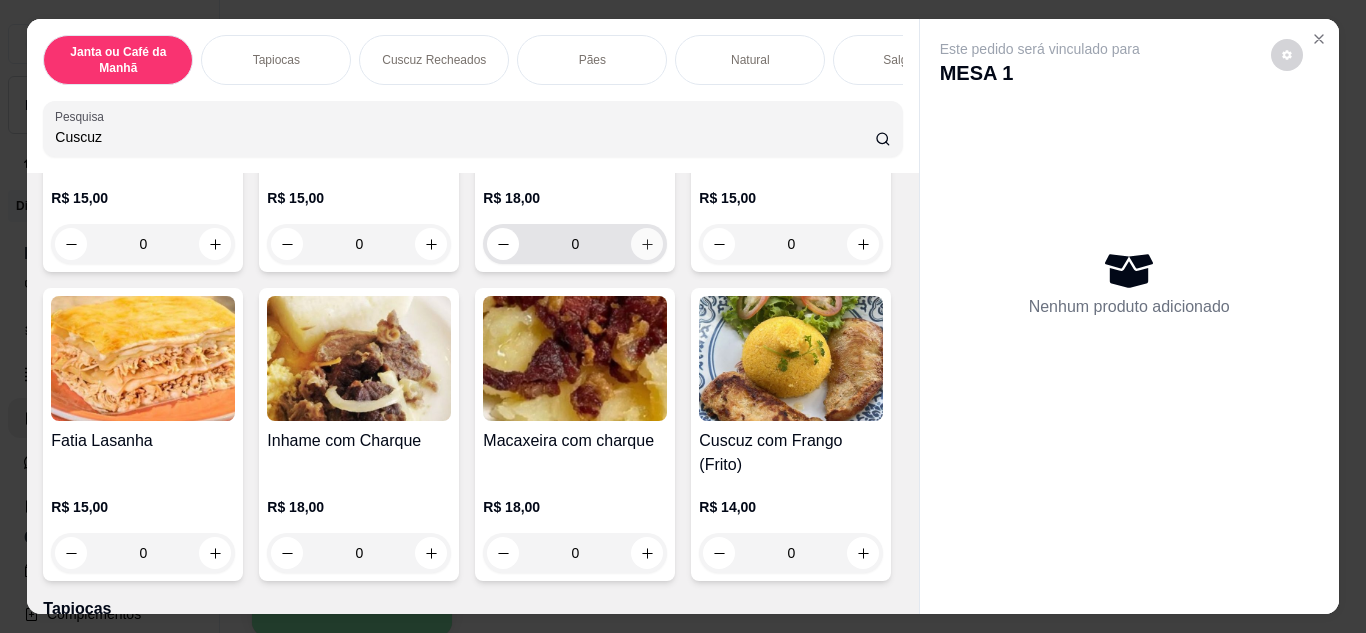 type on "Cuscuz" 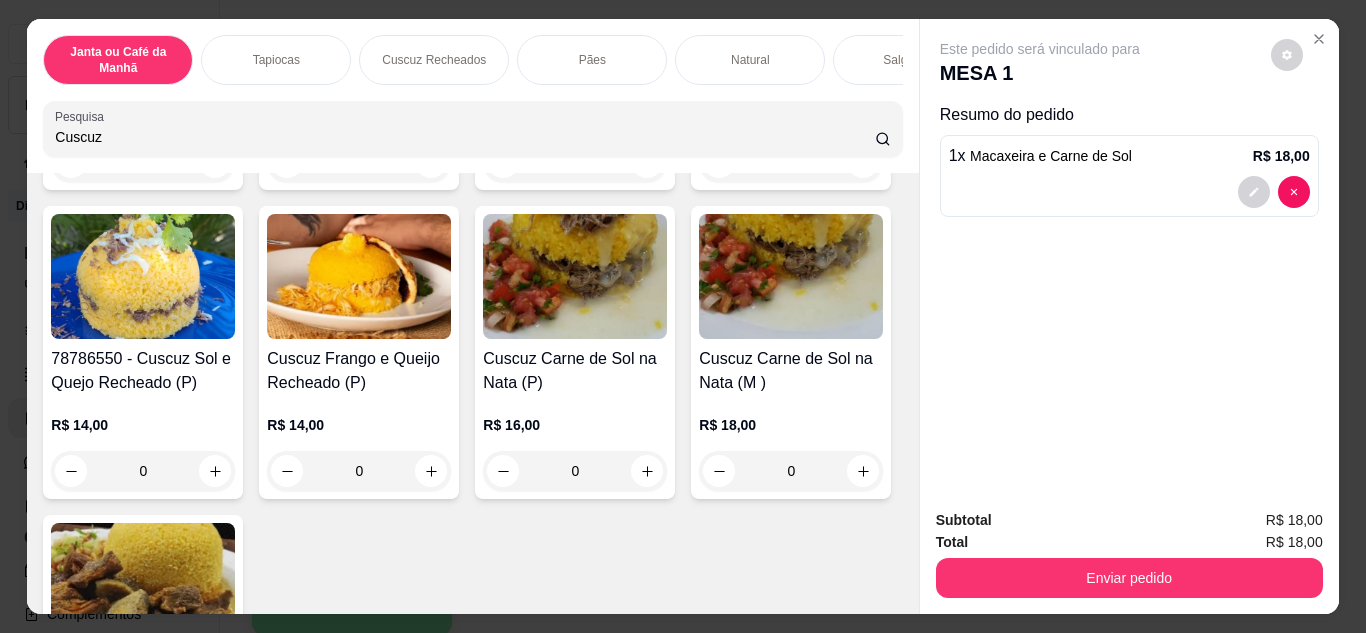 scroll, scrollTop: 0, scrollLeft: 0, axis: both 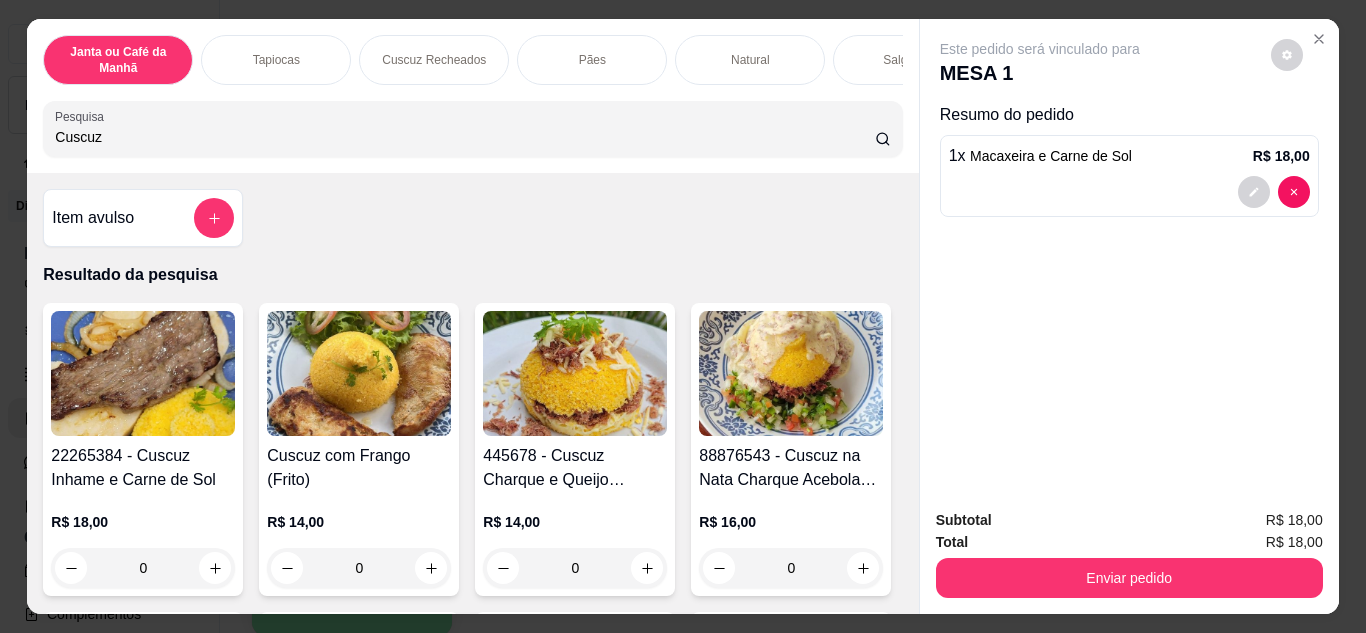 click on "Cuscuz" at bounding box center (465, 137) 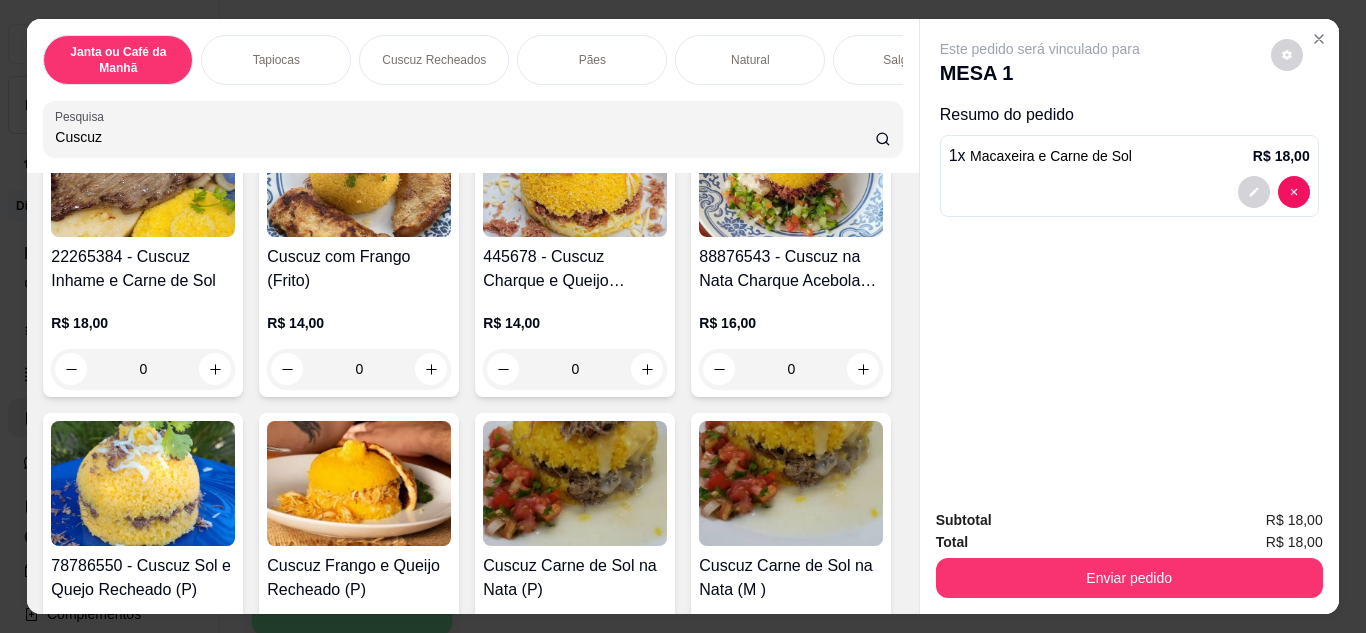 scroll, scrollTop: 200, scrollLeft: 0, axis: vertical 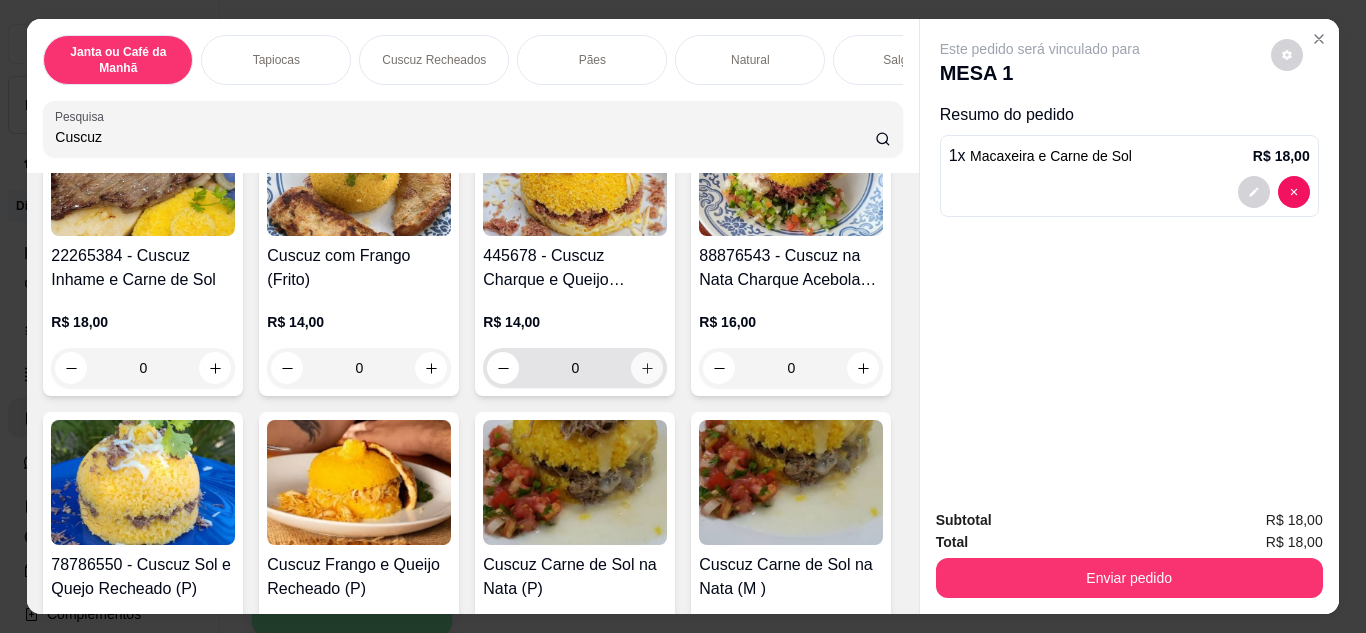 click at bounding box center [647, 368] 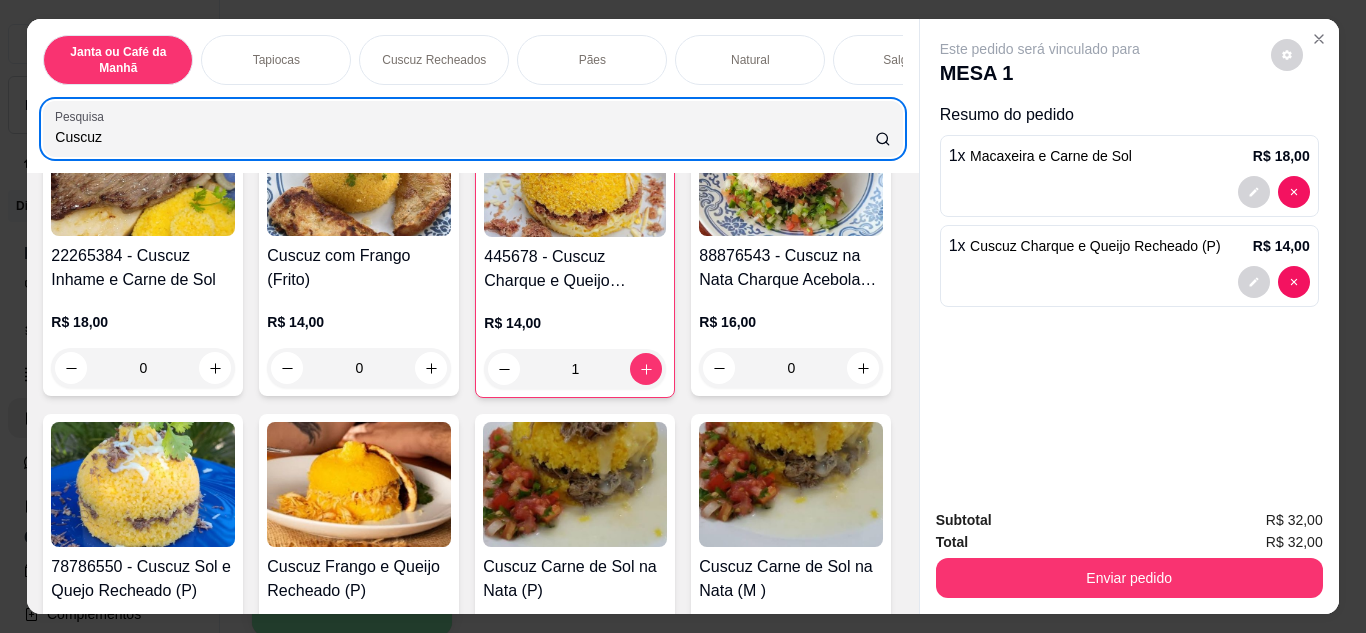 scroll, scrollTop: 182, scrollLeft: 0, axis: vertical 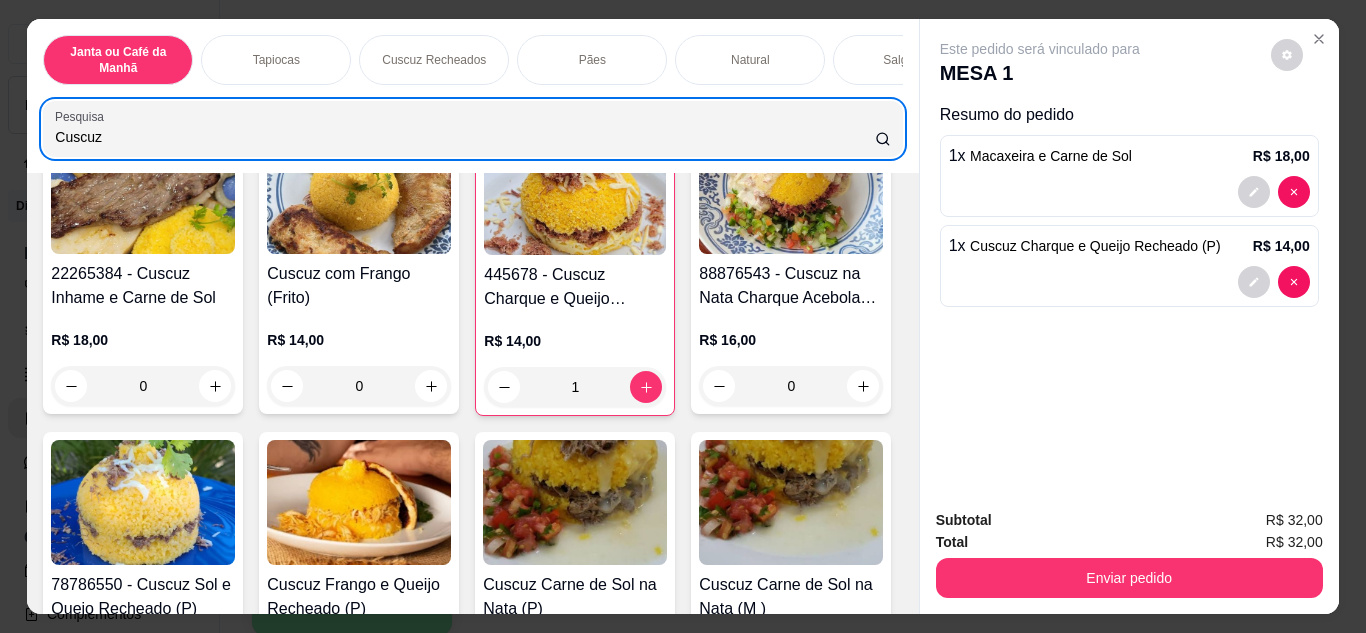 drag, startPoint x: 299, startPoint y: 116, endPoint x: 0, endPoint y: 263, distance: 333.18164 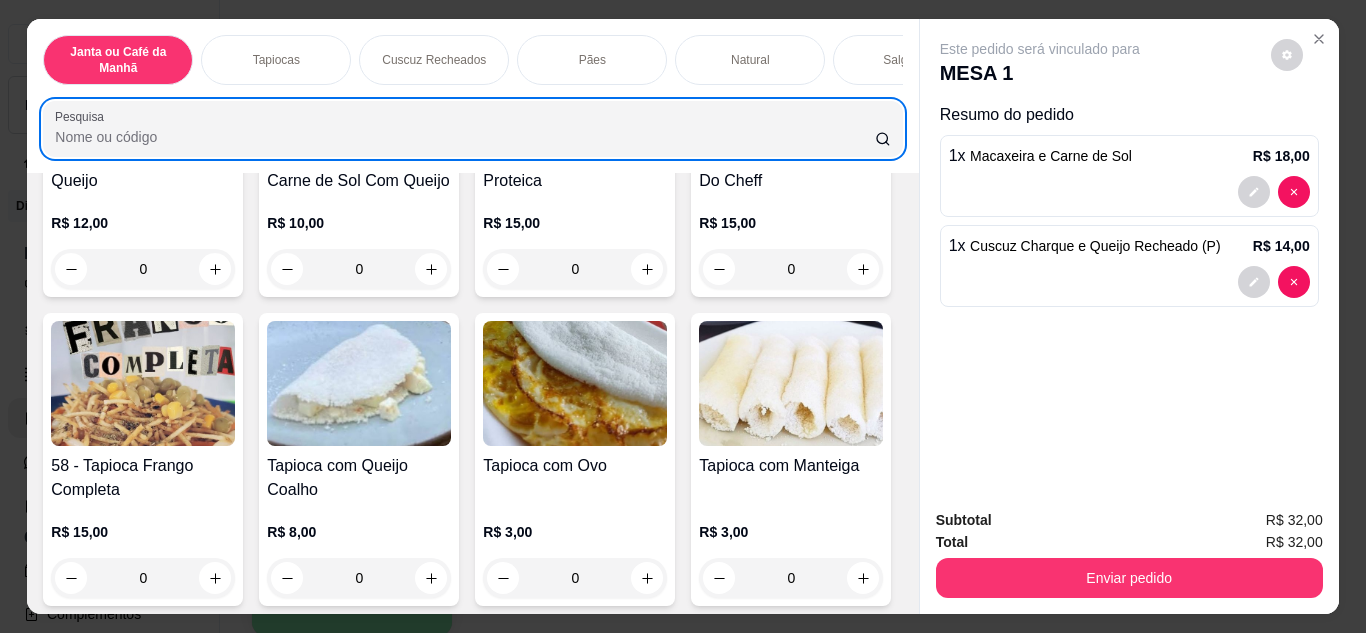 scroll, scrollTop: 1700, scrollLeft: 0, axis: vertical 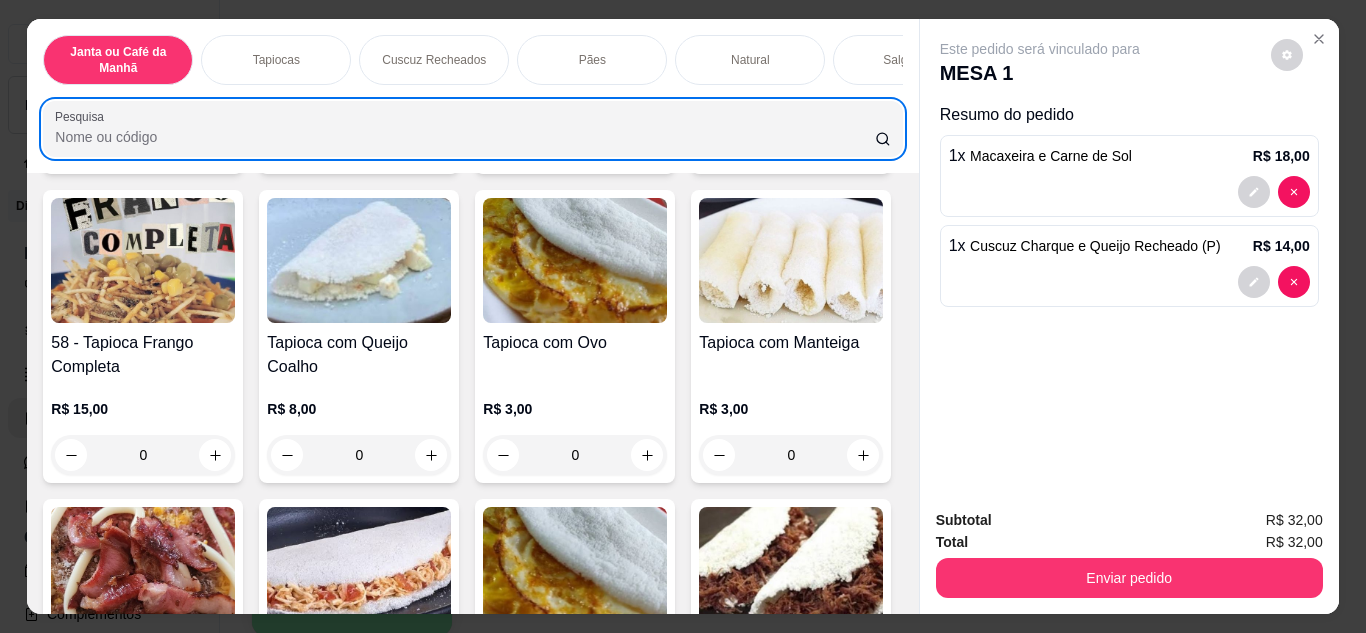 type 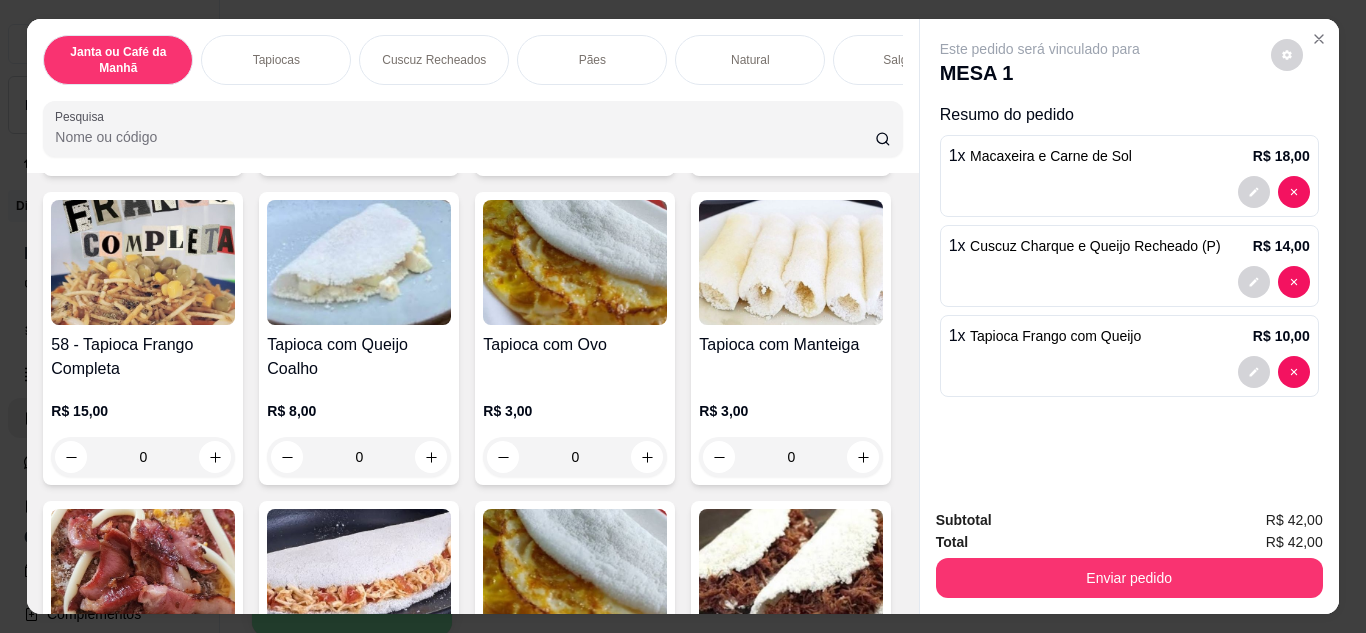 scroll, scrollTop: 1701, scrollLeft: 0, axis: vertical 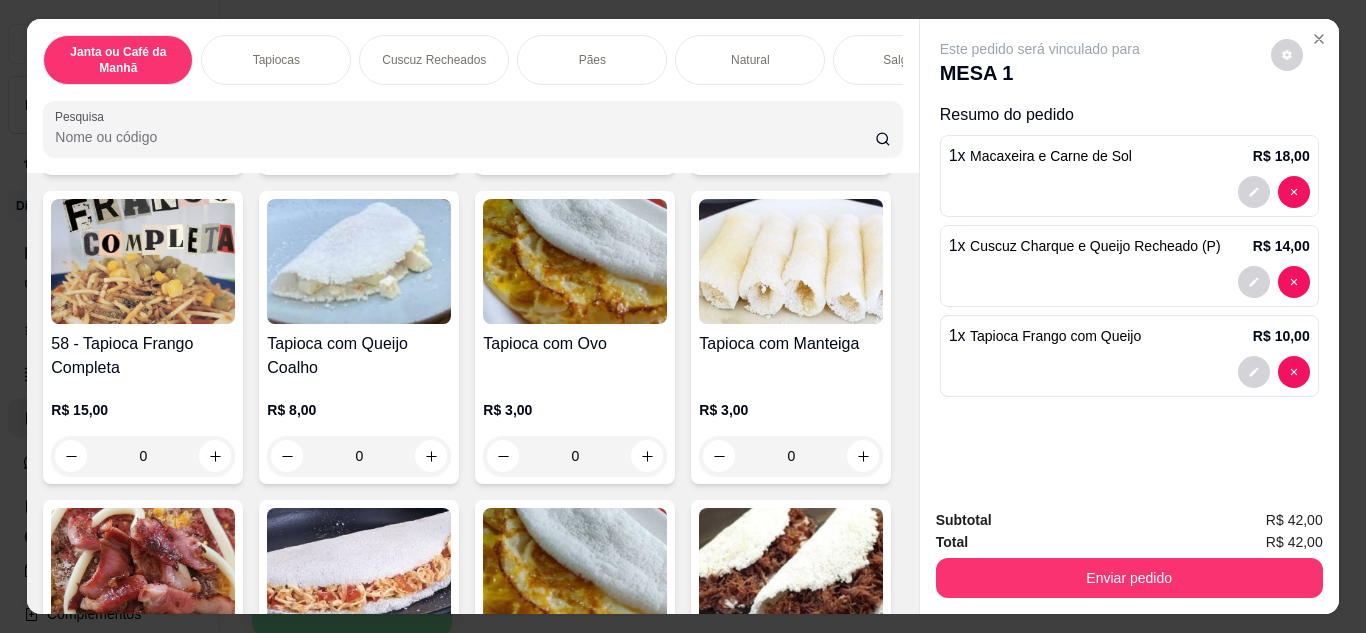 click on "Pesquisa" at bounding box center [465, 137] 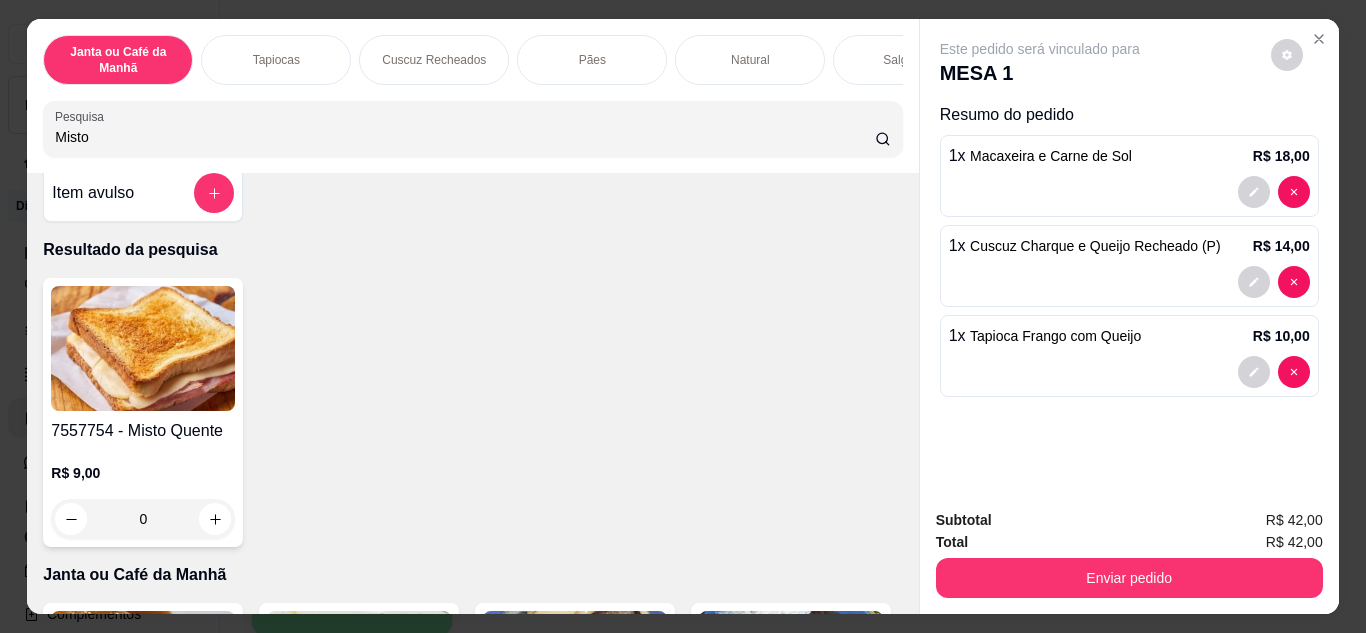 scroll, scrollTop: 0, scrollLeft: 0, axis: both 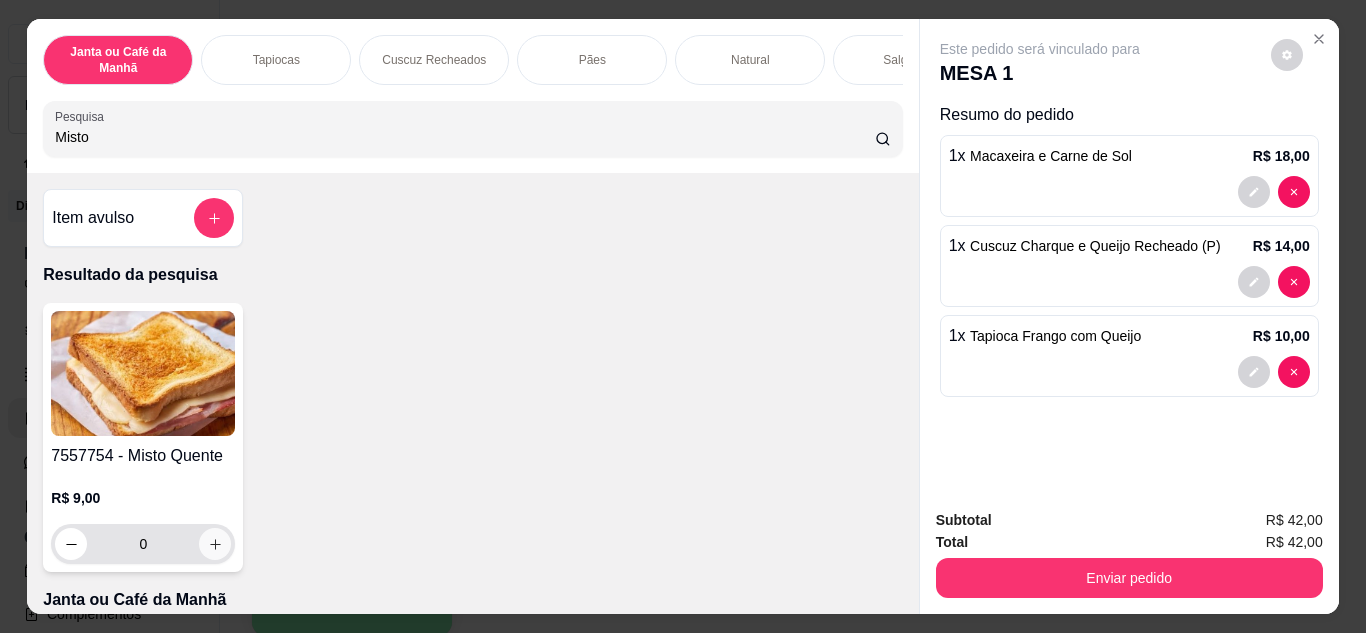 type on "Misto" 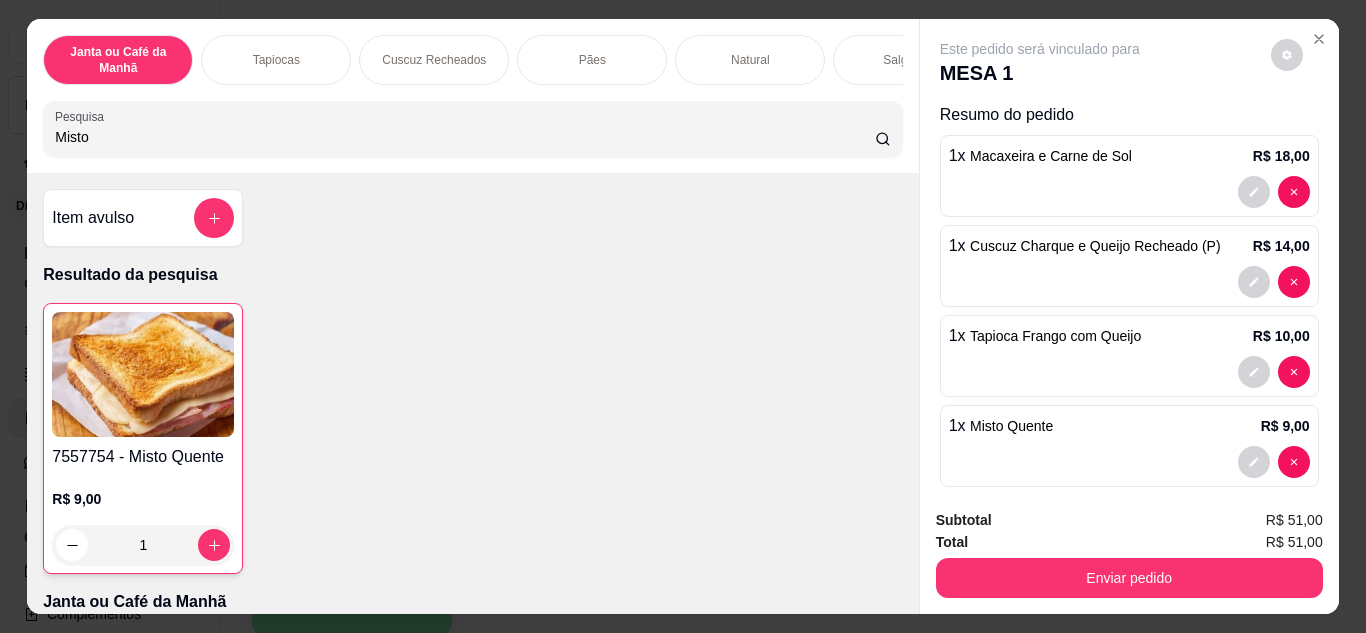 click on "Misto" at bounding box center (465, 137) 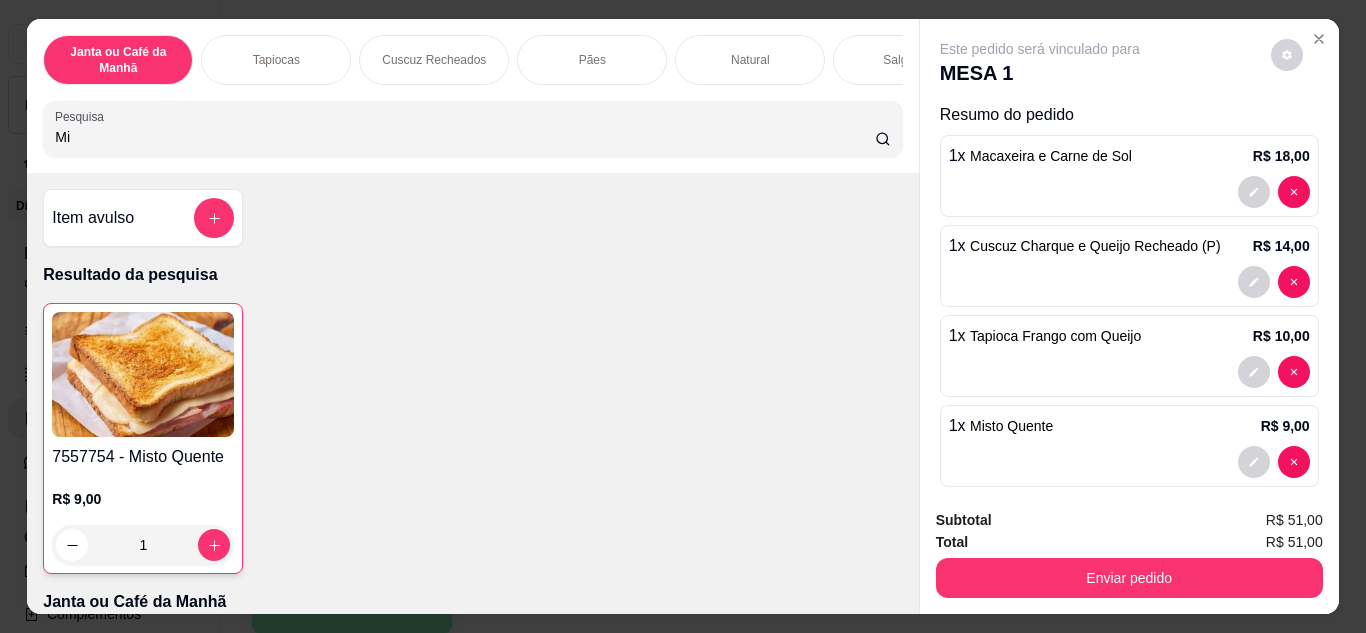 type on "M" 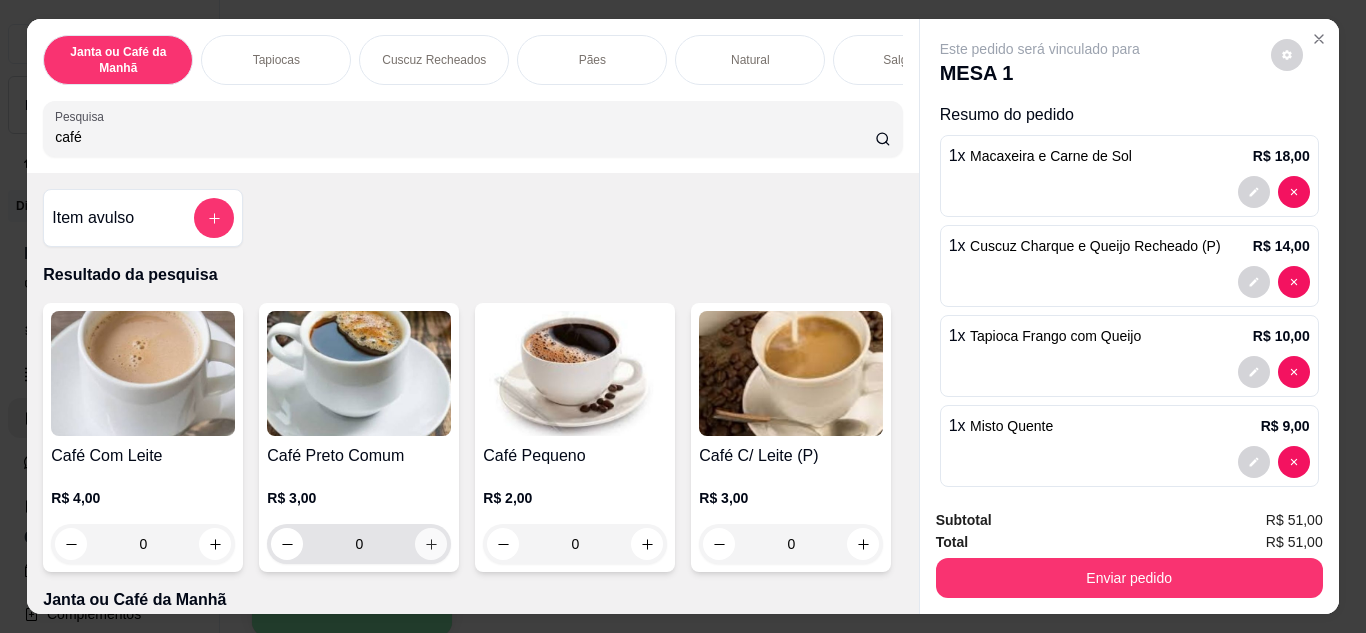 type on "café" 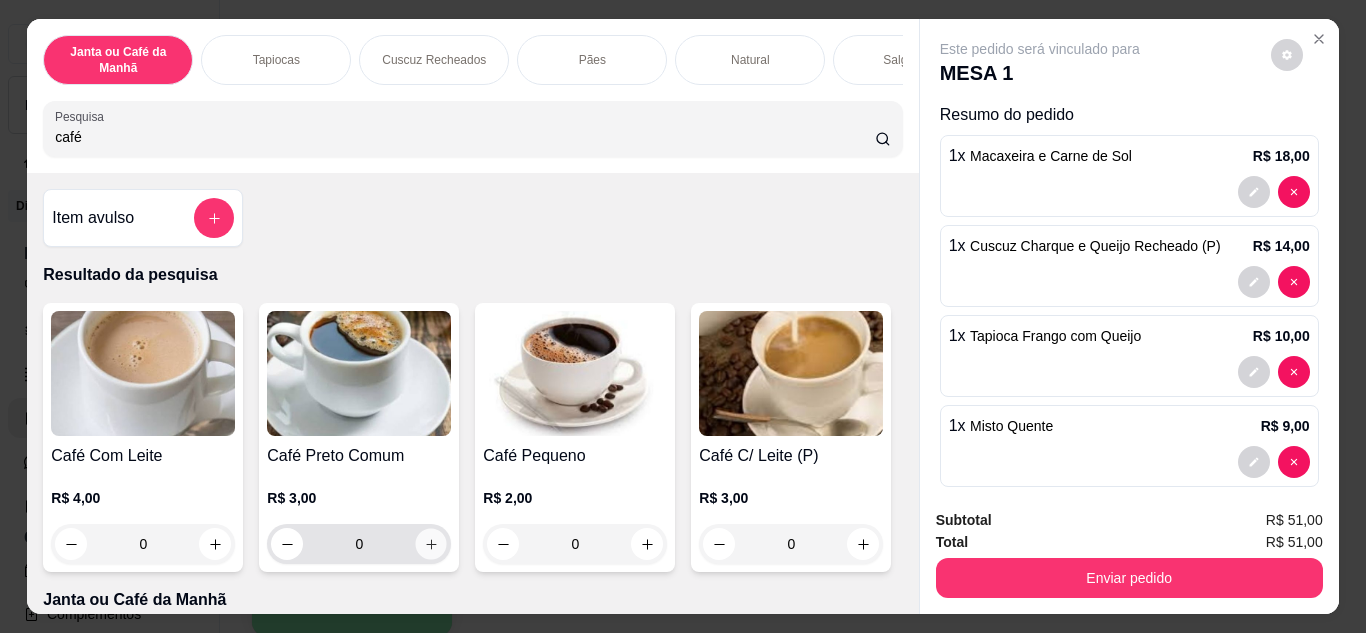 click 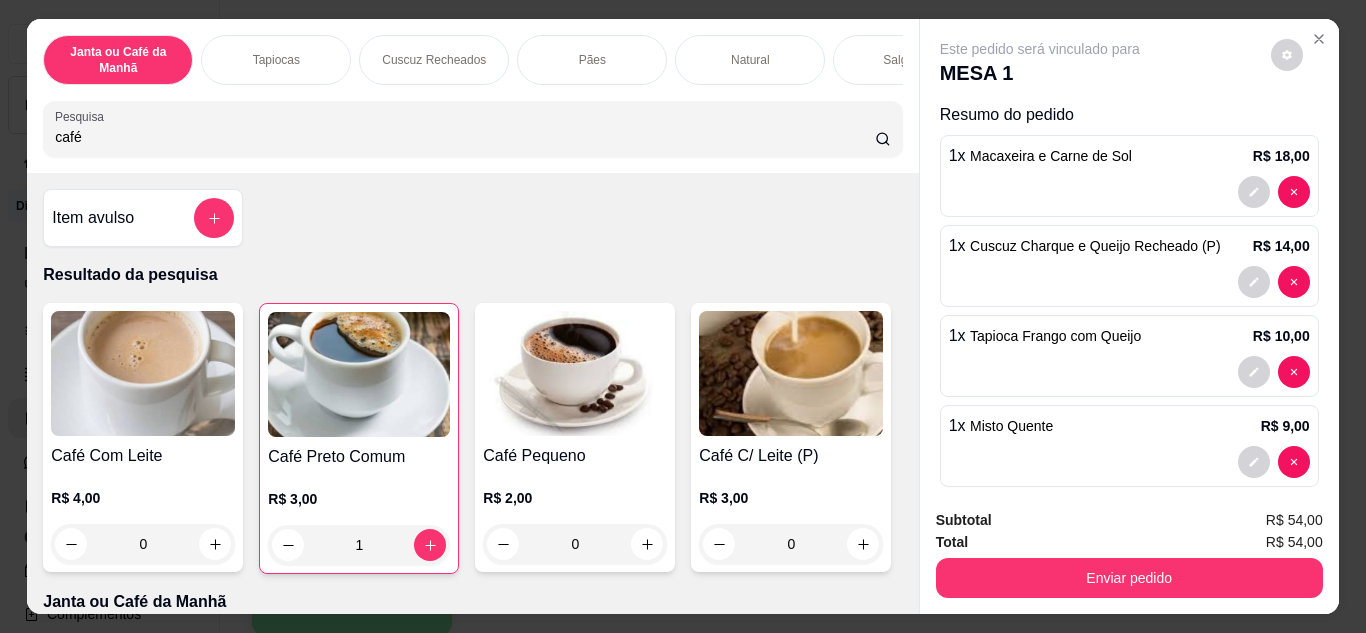 click on "café" at bounding box center (465, 137) 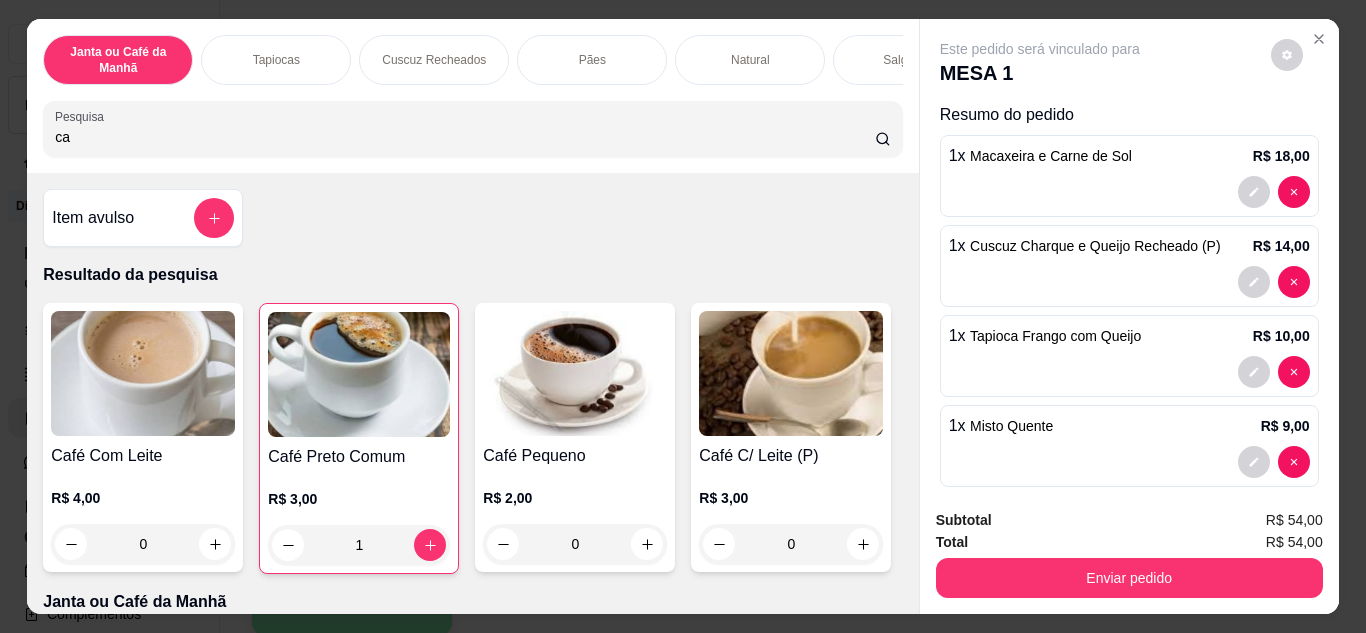 type on "c" 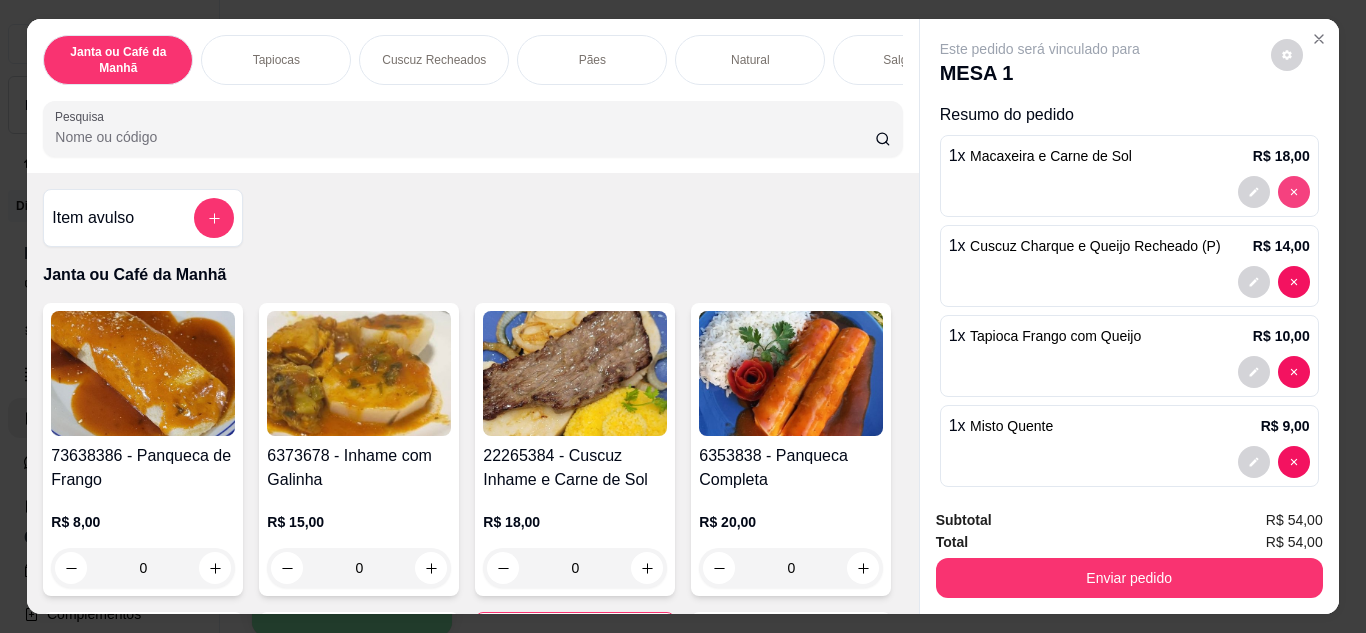 type 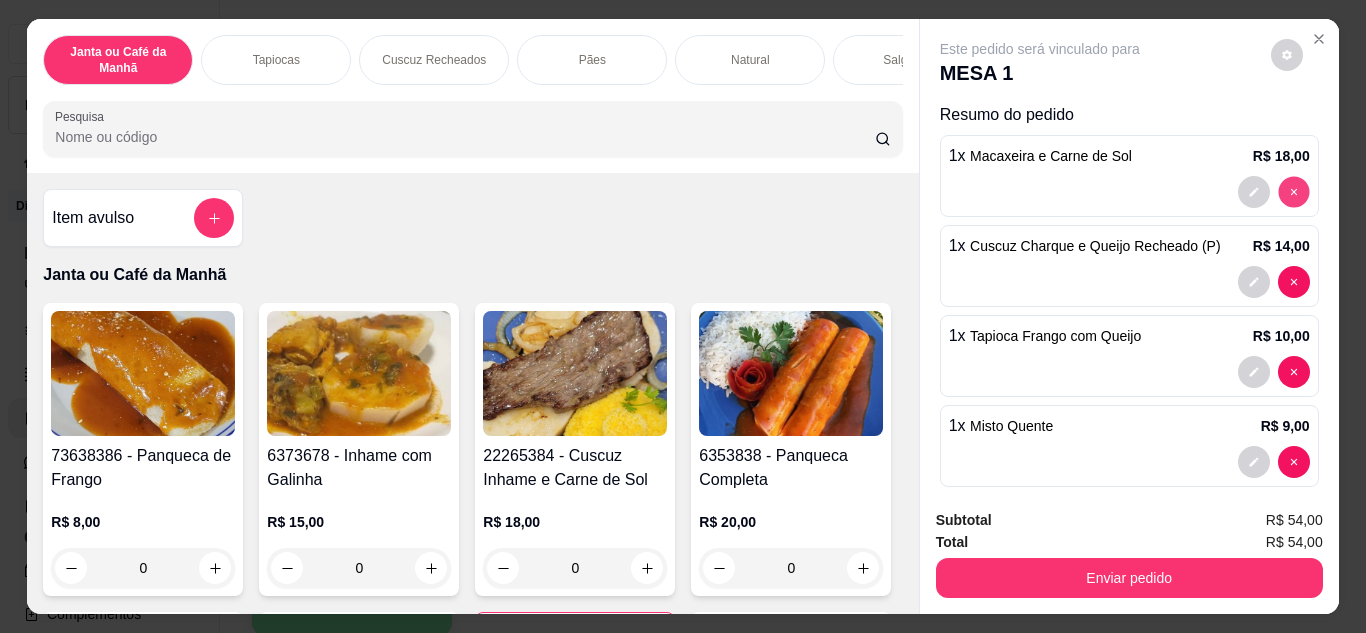 type on "0" 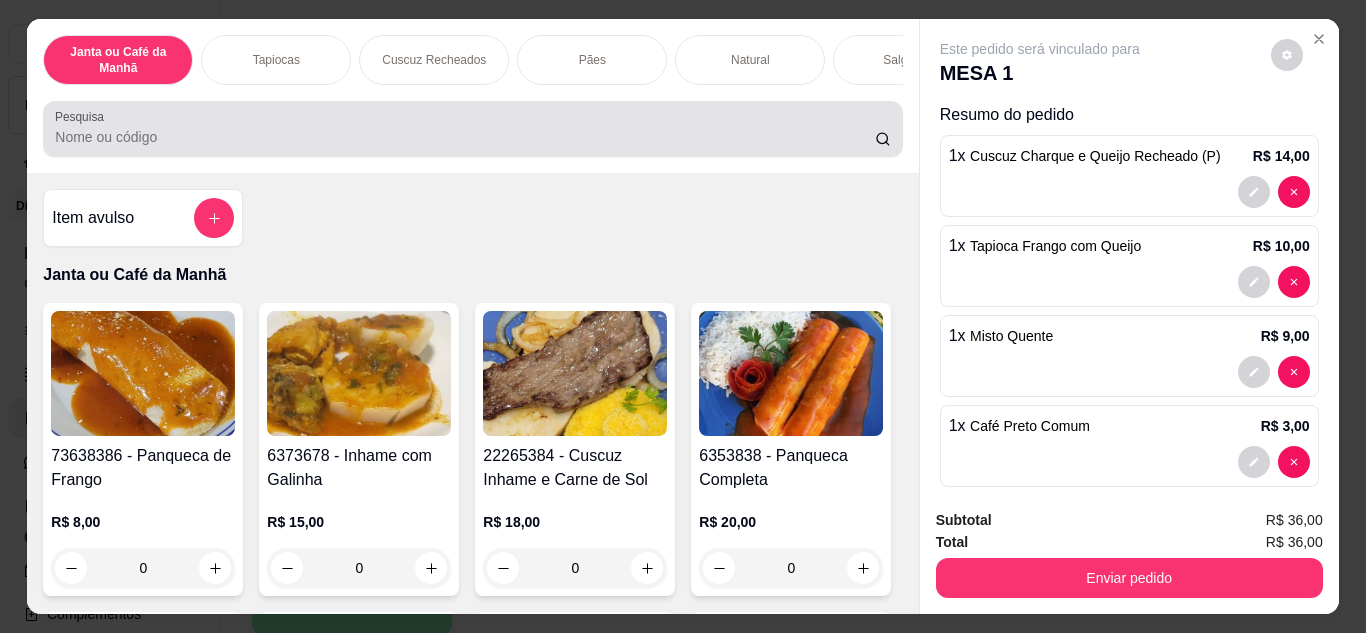 click on "Pesquisa" at bounding box center [465, 137] 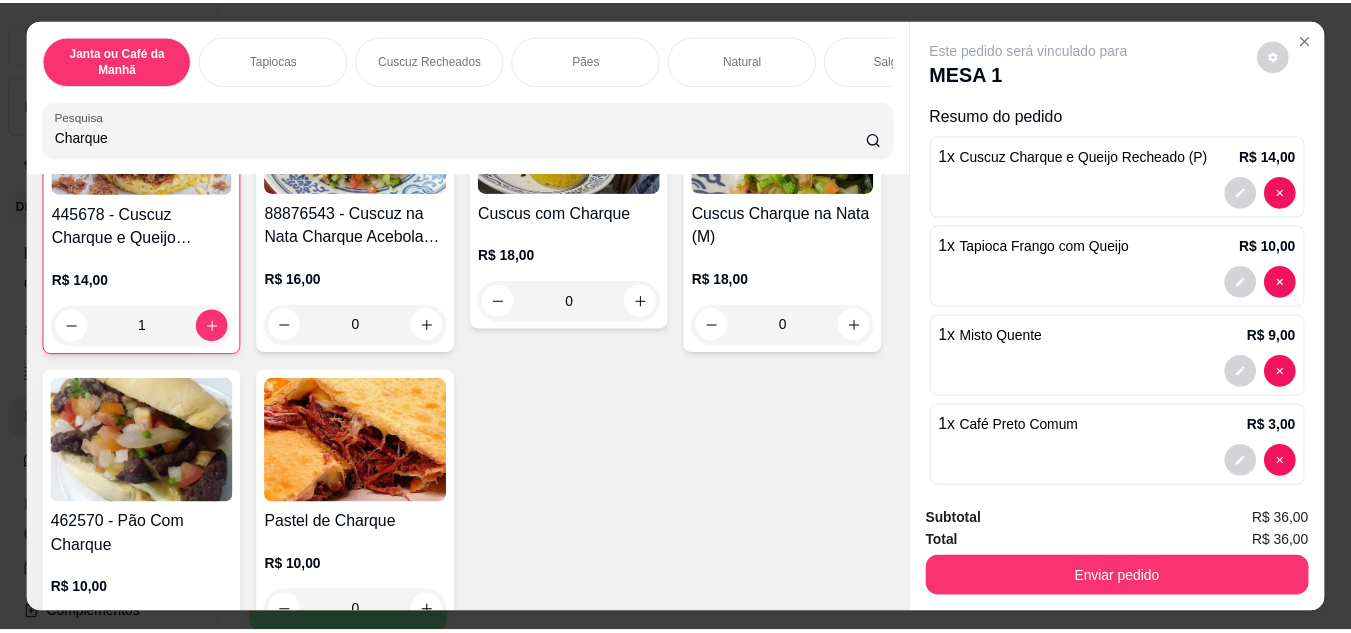 scroll, scrollTop: 600, scrollLeft: 0, axis: vertical 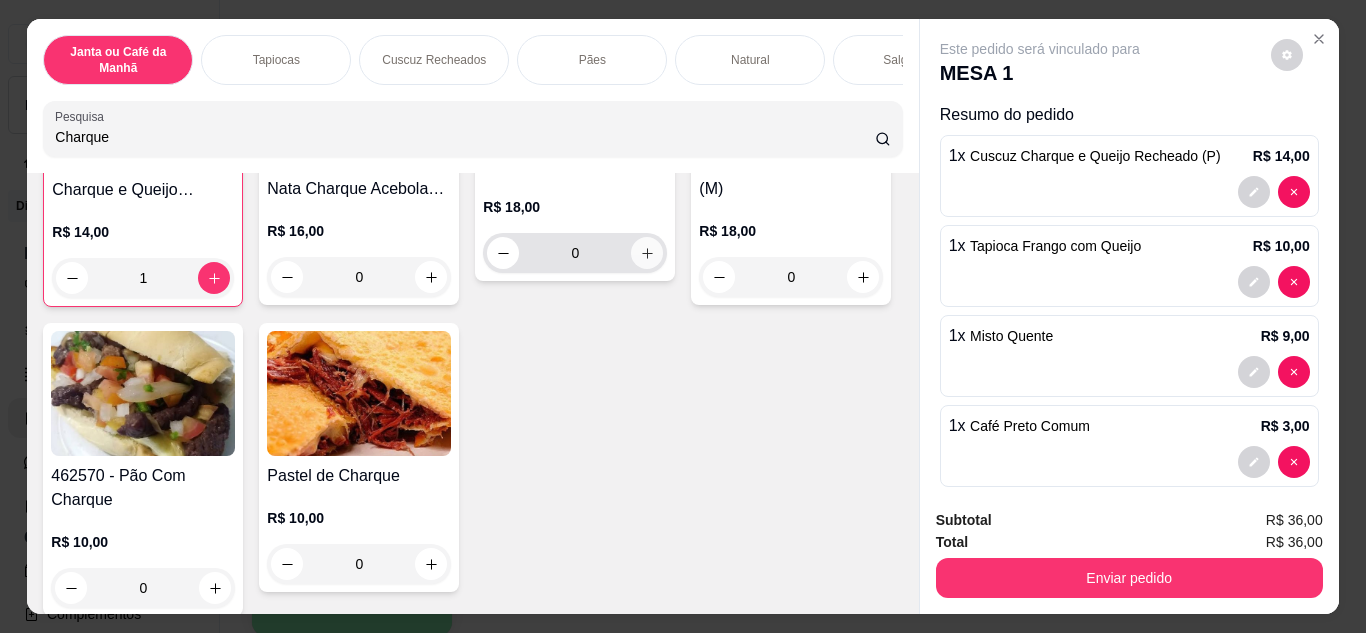 type on "Charque" 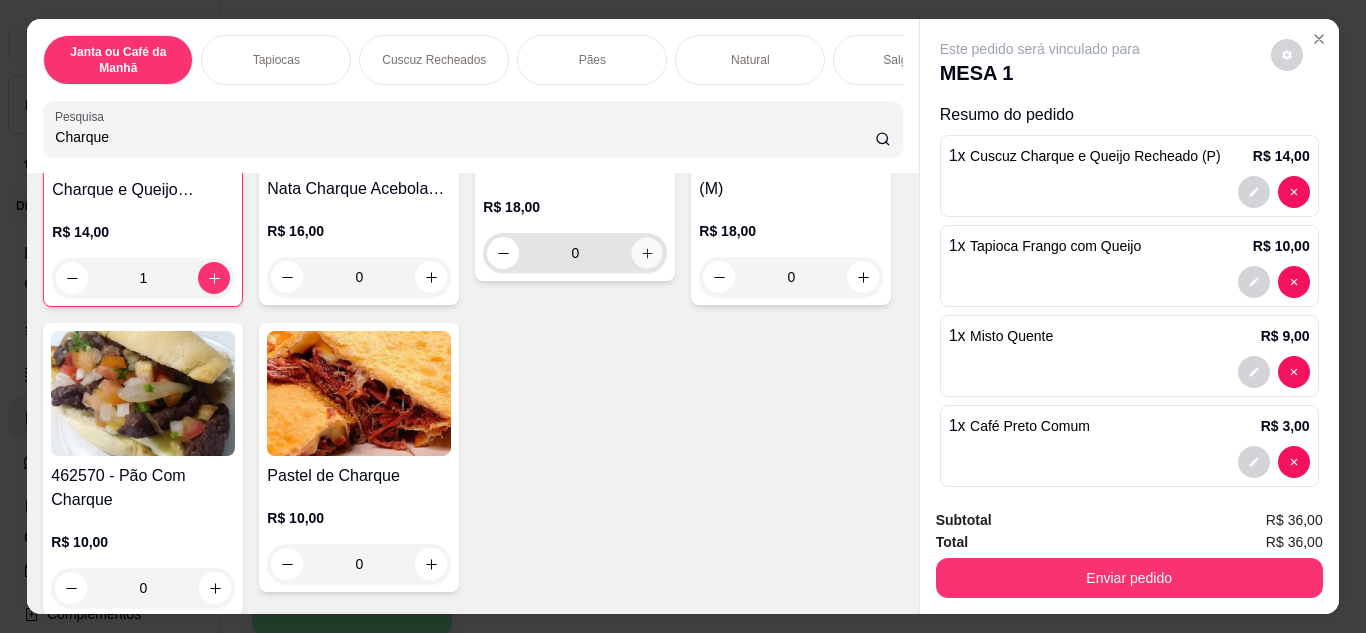 click at bounding box center [647, 252] 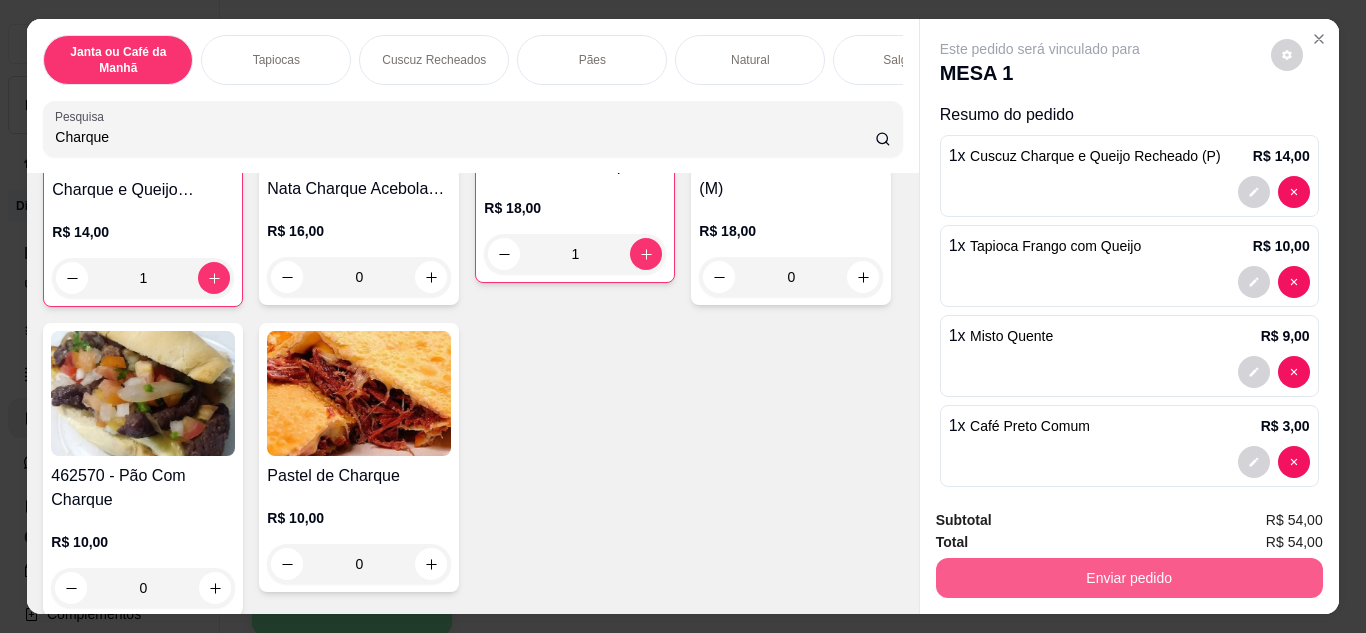 click on "Enviar pedido" at bounding box center [1129, 578] 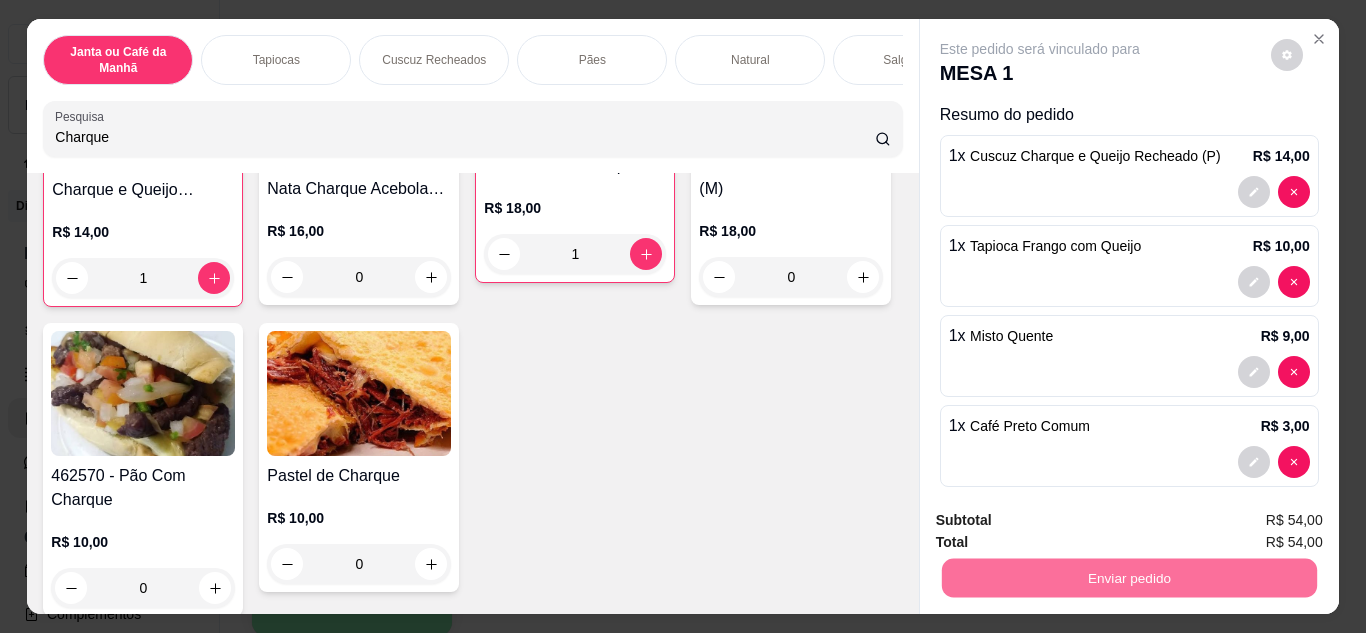 click on "Não registrar e enviar pedido" at bounding box center [1063, 522] 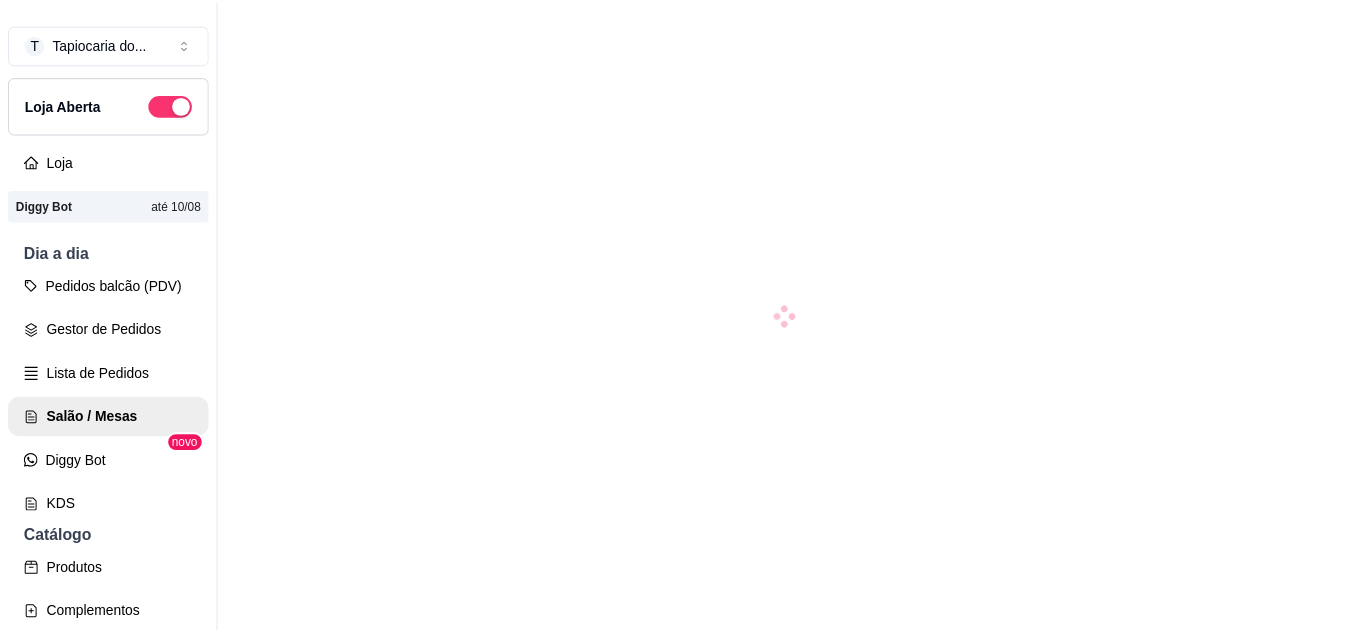 scroll, scrollTop: 0, scrollLeft: 0, axis: both 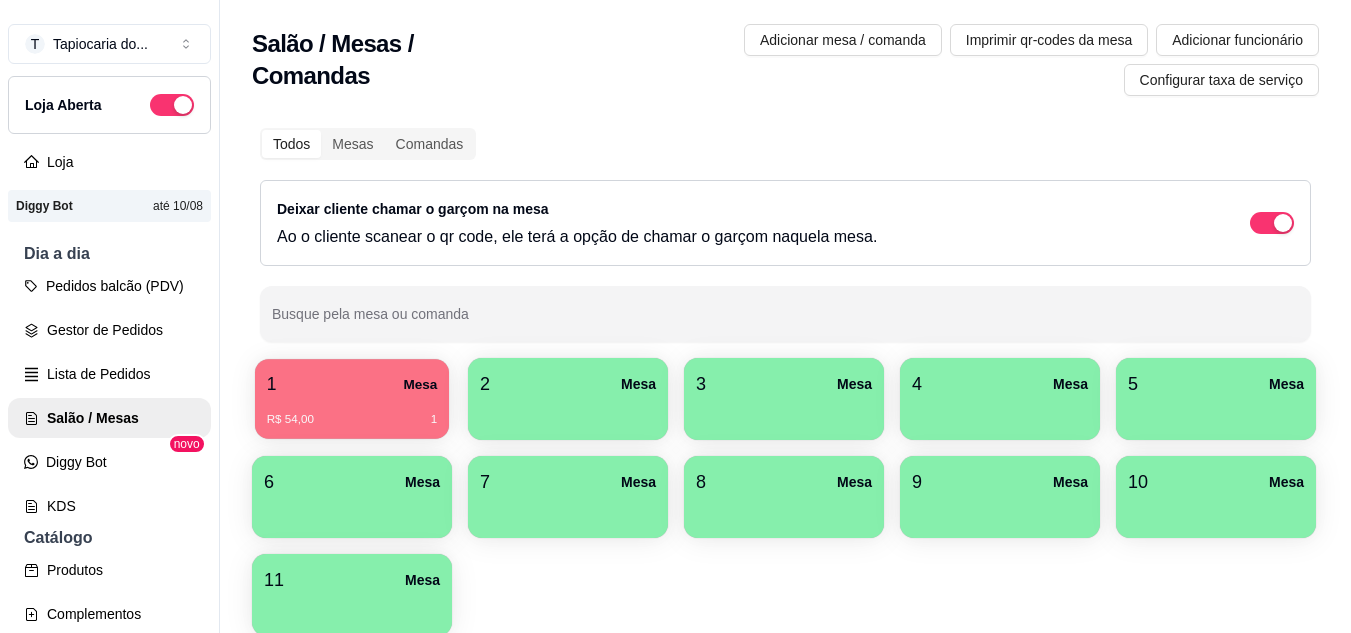 click on "1 Mesa" at bounding box center (352, 384) 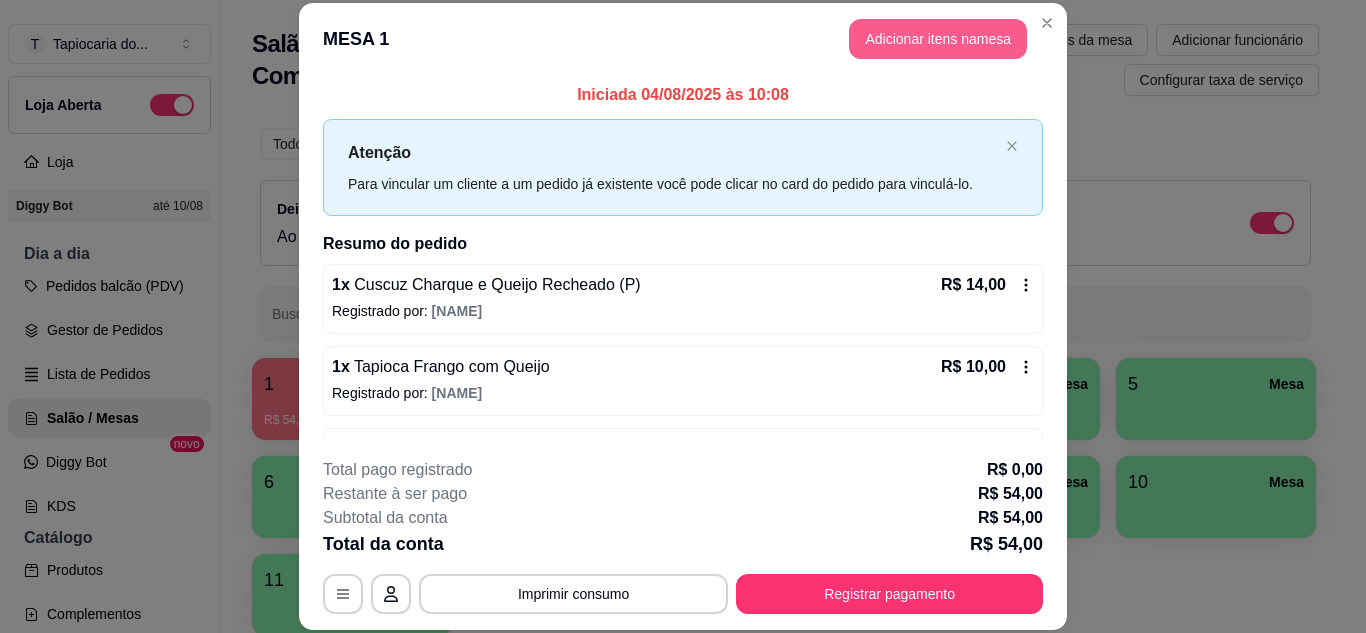 click on "Adicionar itens na  mesa" at bounding box center [938, 39] 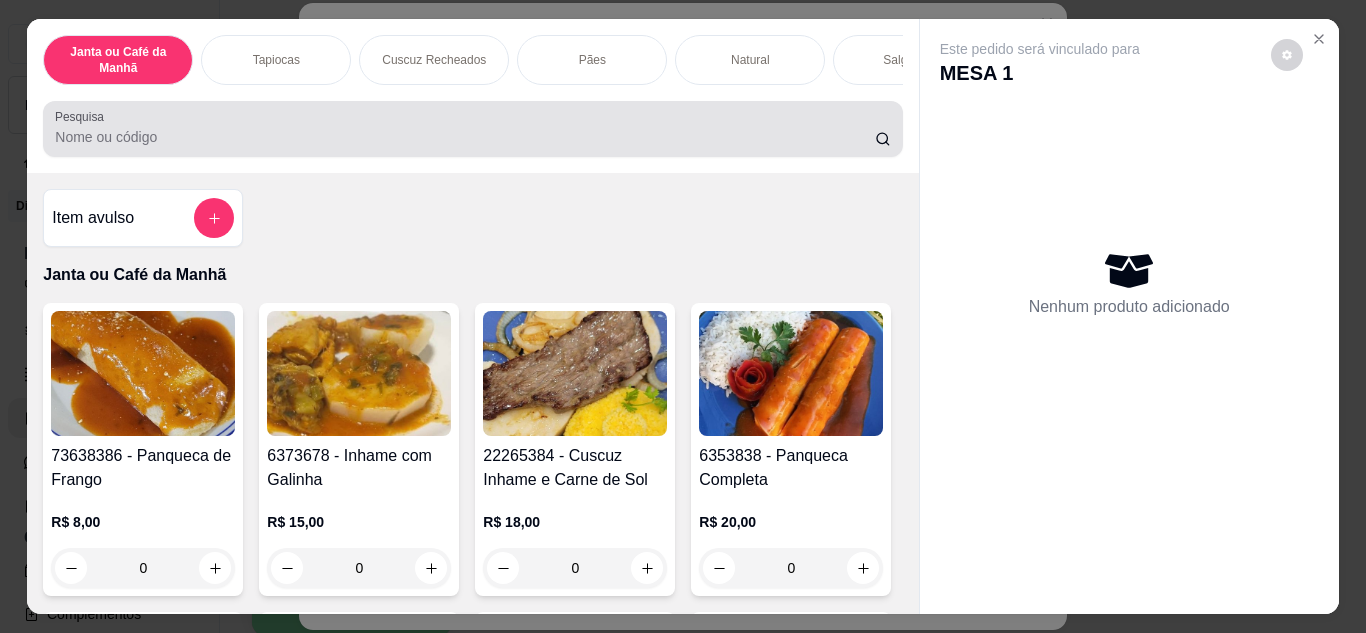 click on "Pesquisa" at bounding box center (465, 137) 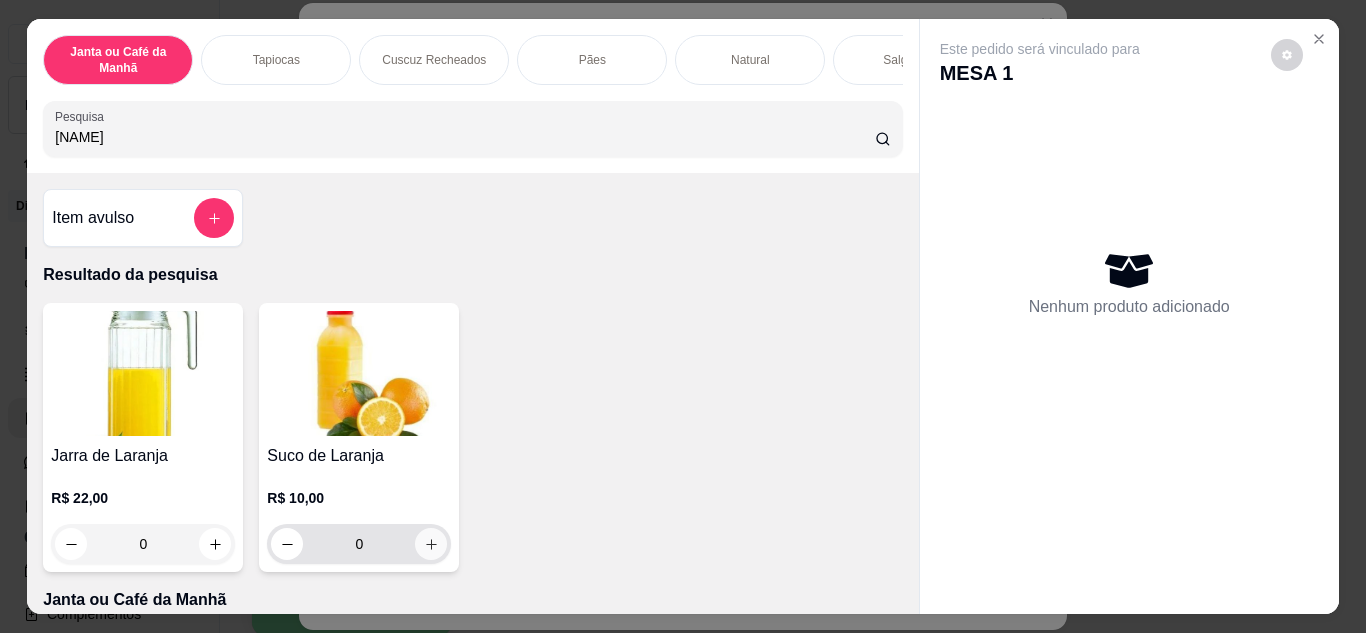type on "Lara" 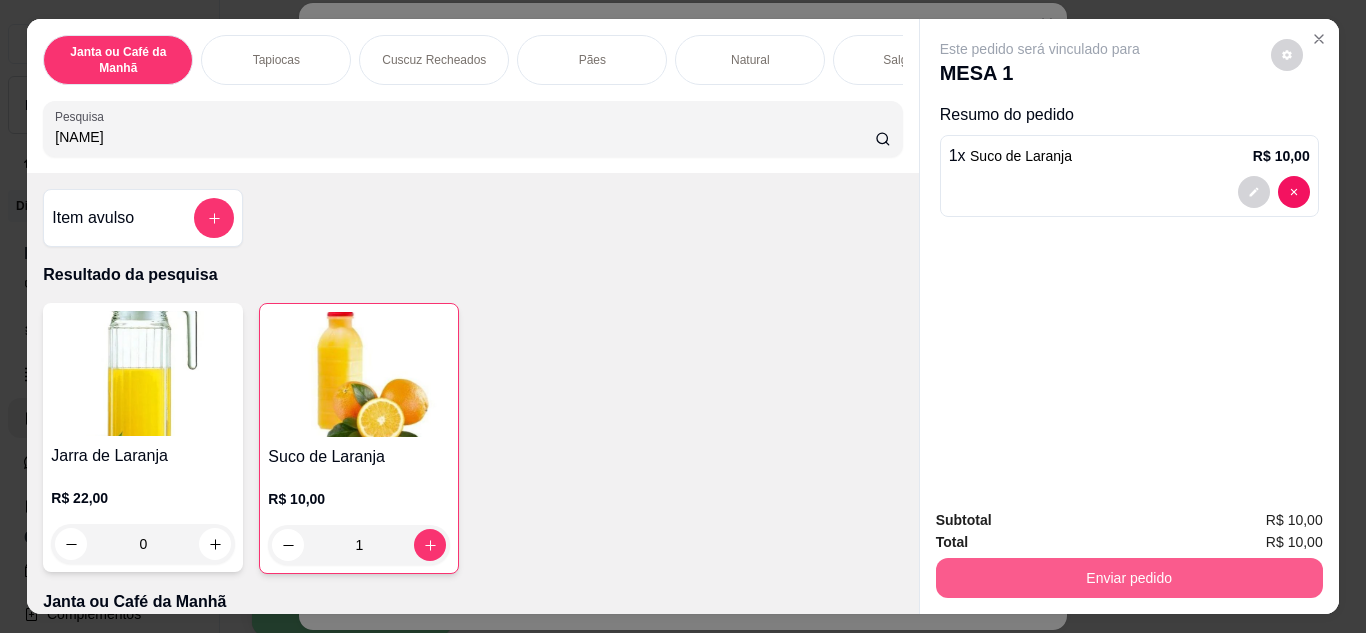 click on "Enviar pedido" at bounding box center (1129, 578) 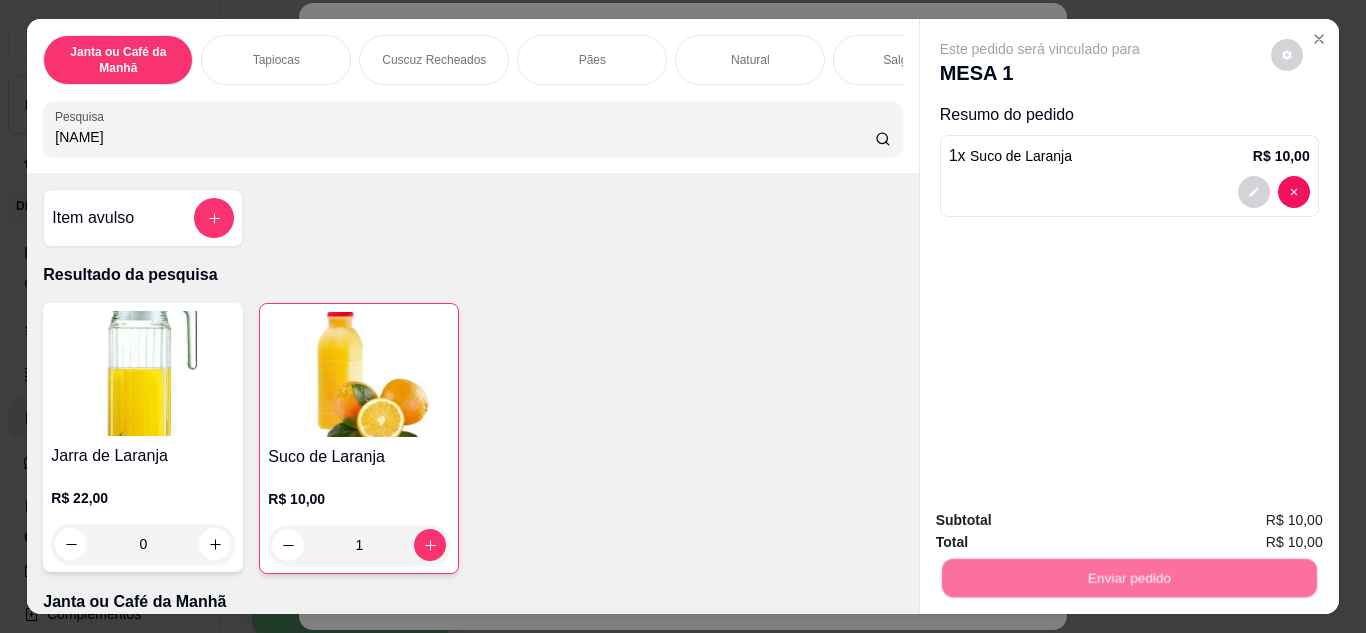 click on "Não registrar e enviar pedido" at bounding box center (1063, 521) 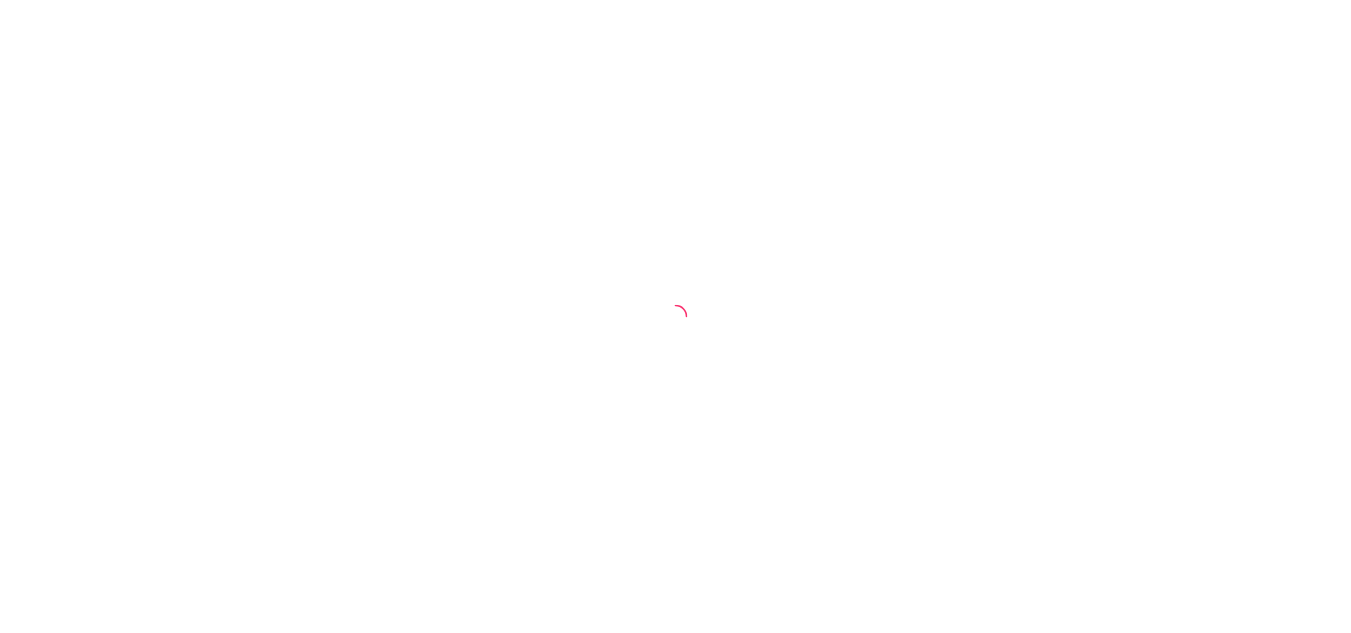 scroll, scrollTop: 0, scrollLeft: 0, axis: both 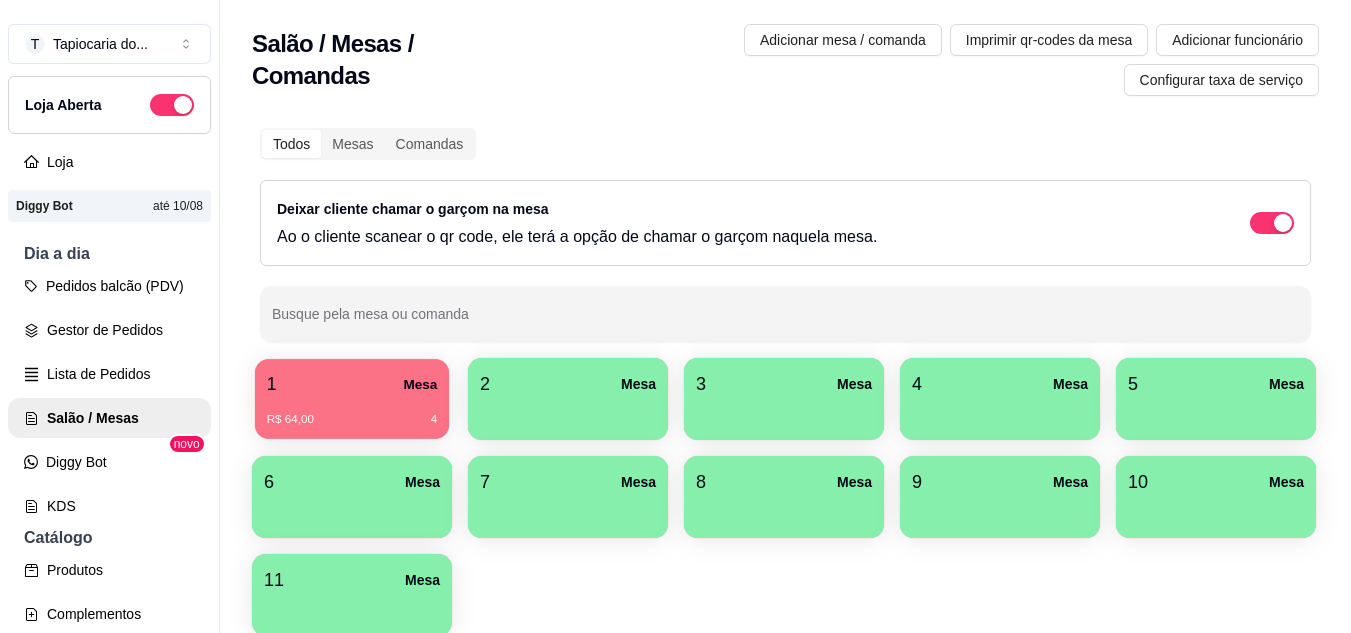 click on "R$ 64,00 4" at bounding box center [352, 420] 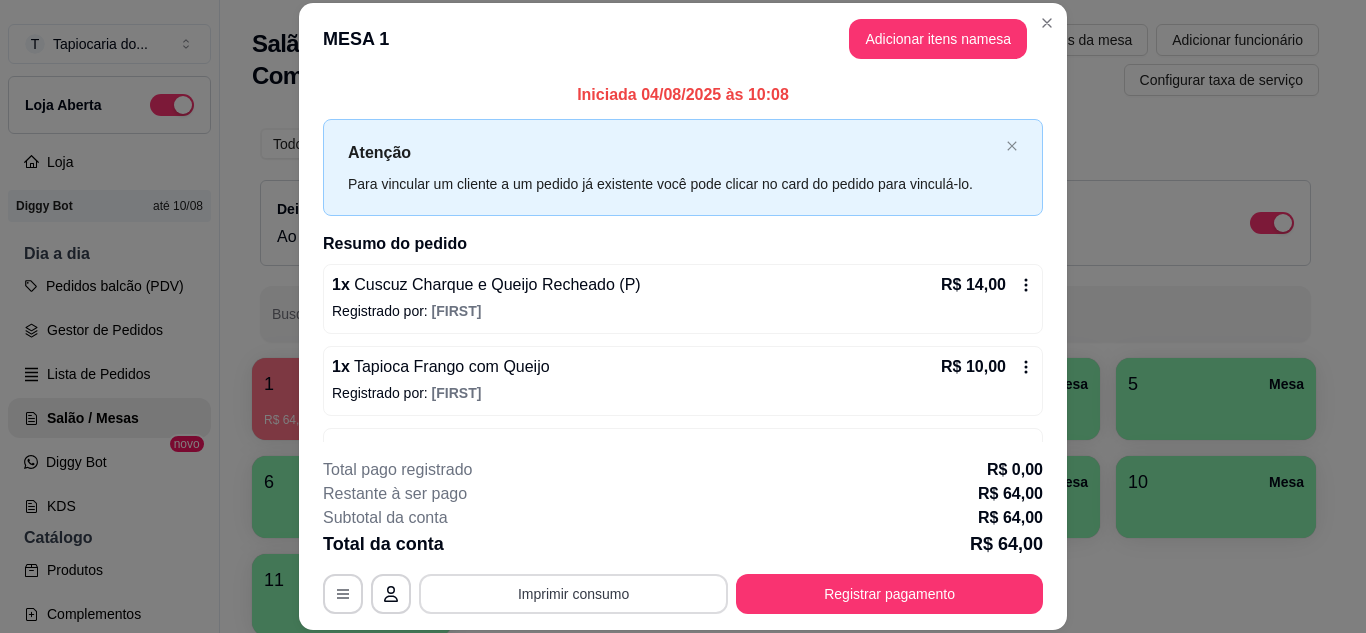 click on "Imprimir consumo" at bounding box center (573, 594) 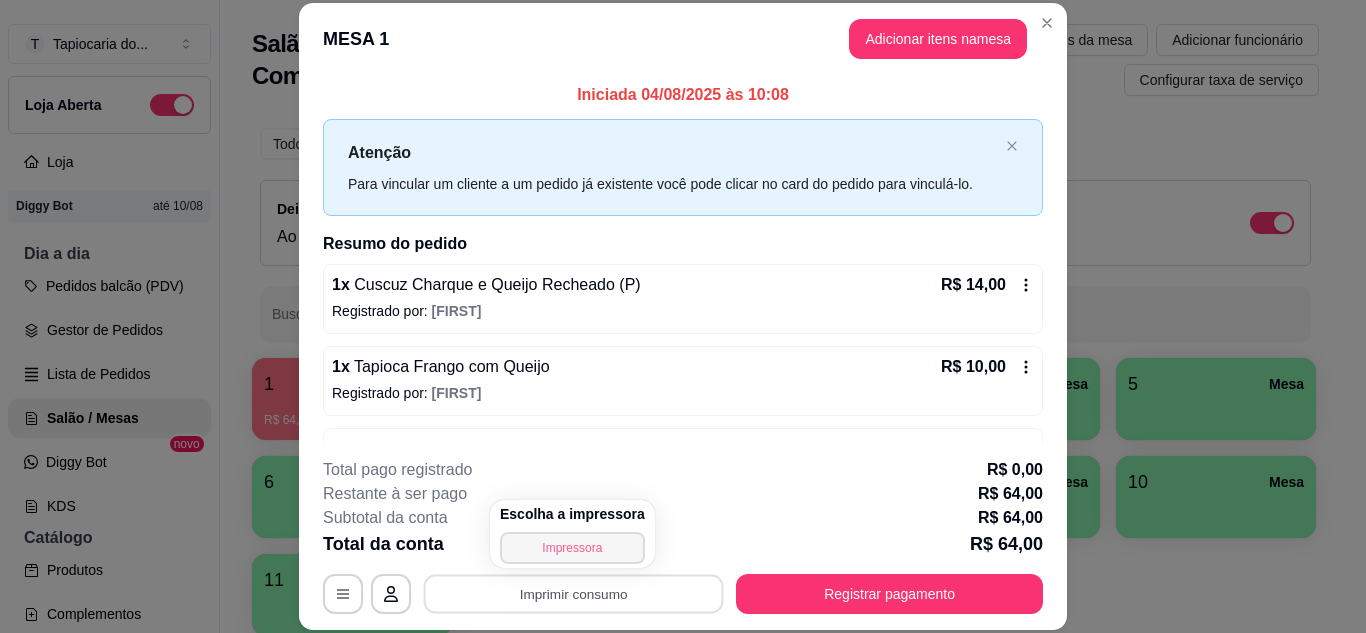 click on "Impressora" at bounding box center [572, 548] 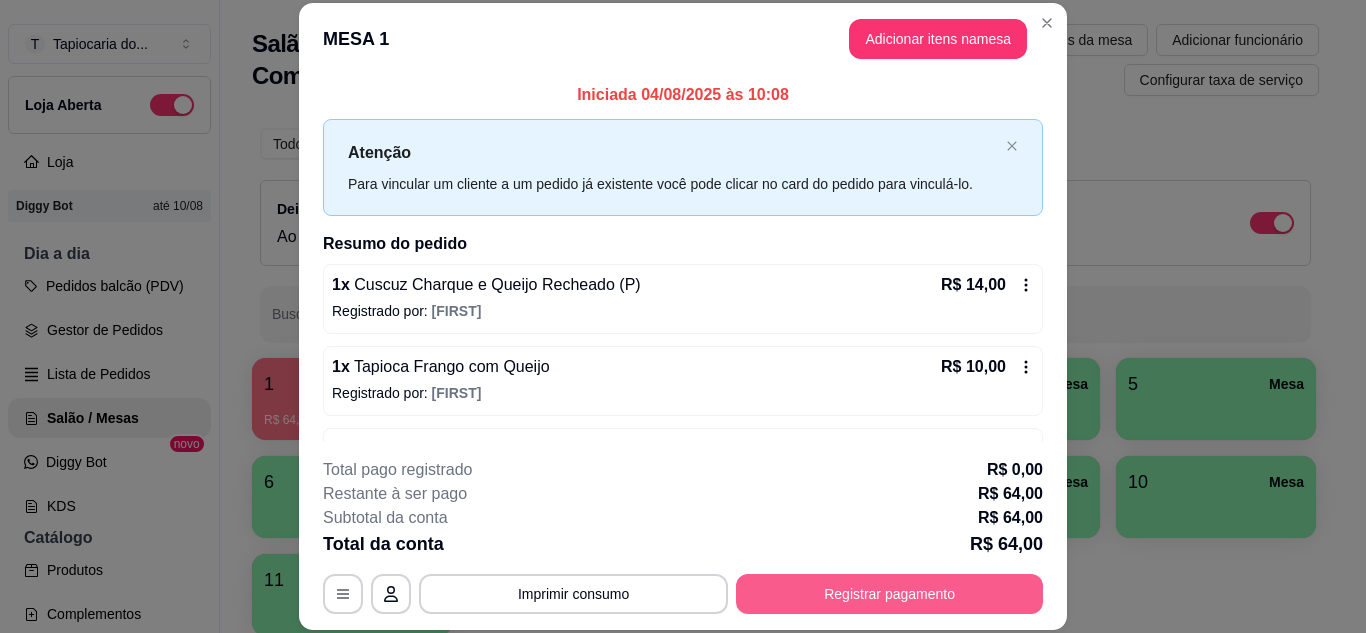 click on "Registrar pagamento" at bounding box center (889, 594) 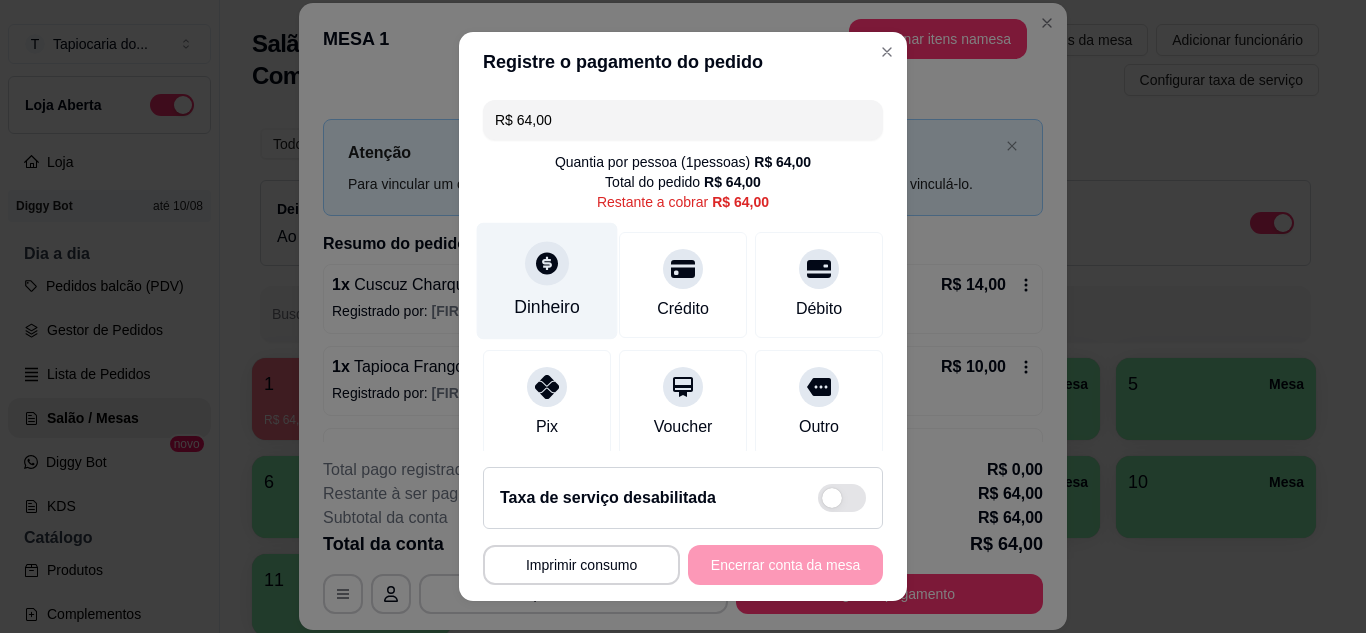 click on "Dinheiro" at bounding box center [547, 280] 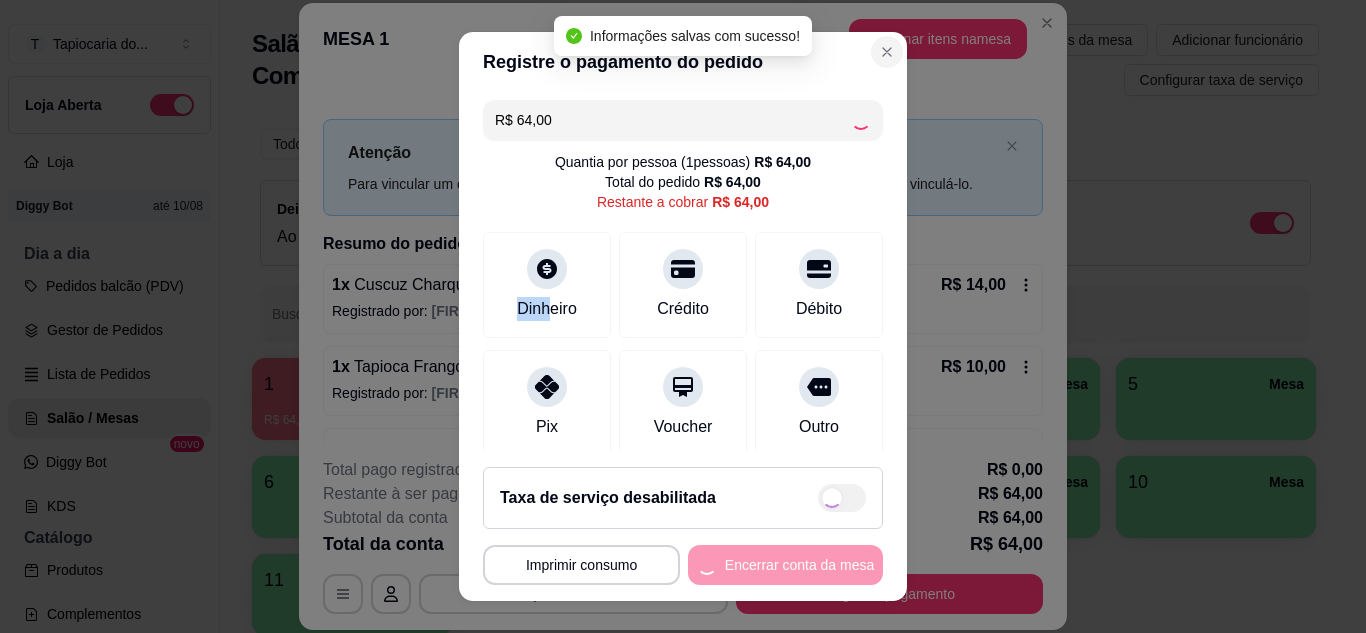 type on "R$ 0,00" 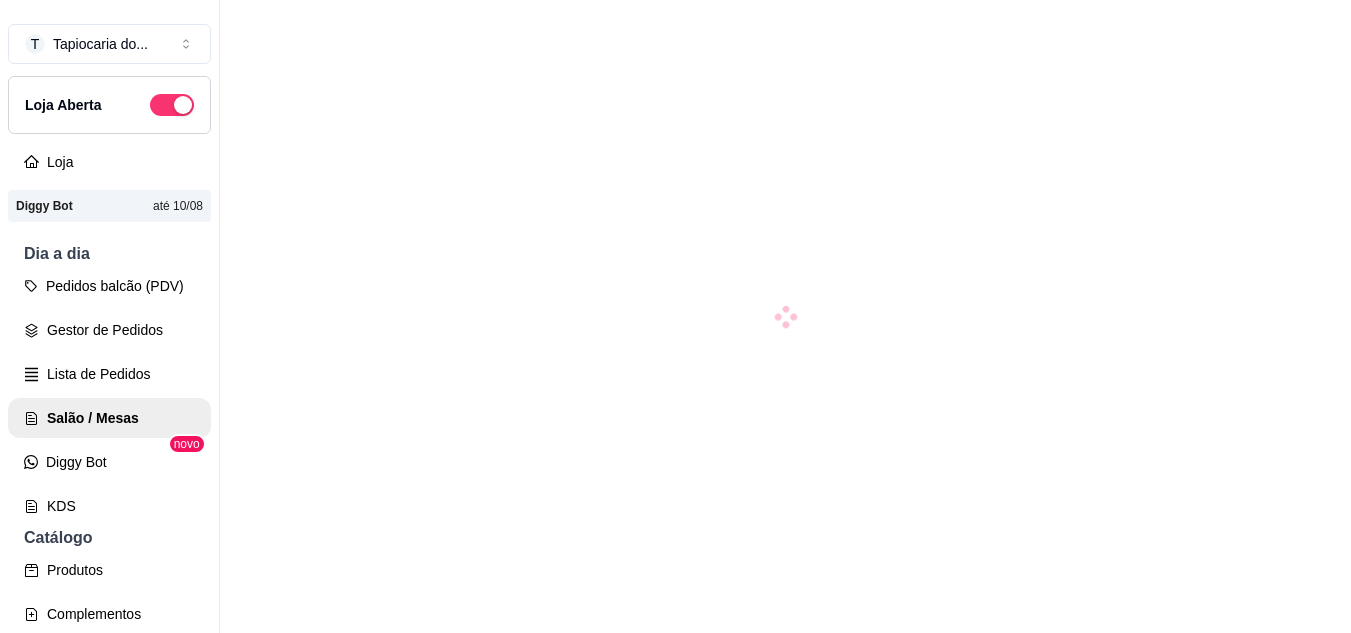 scroll, scrollTop: 0, scrollLeft: 0, axis: both 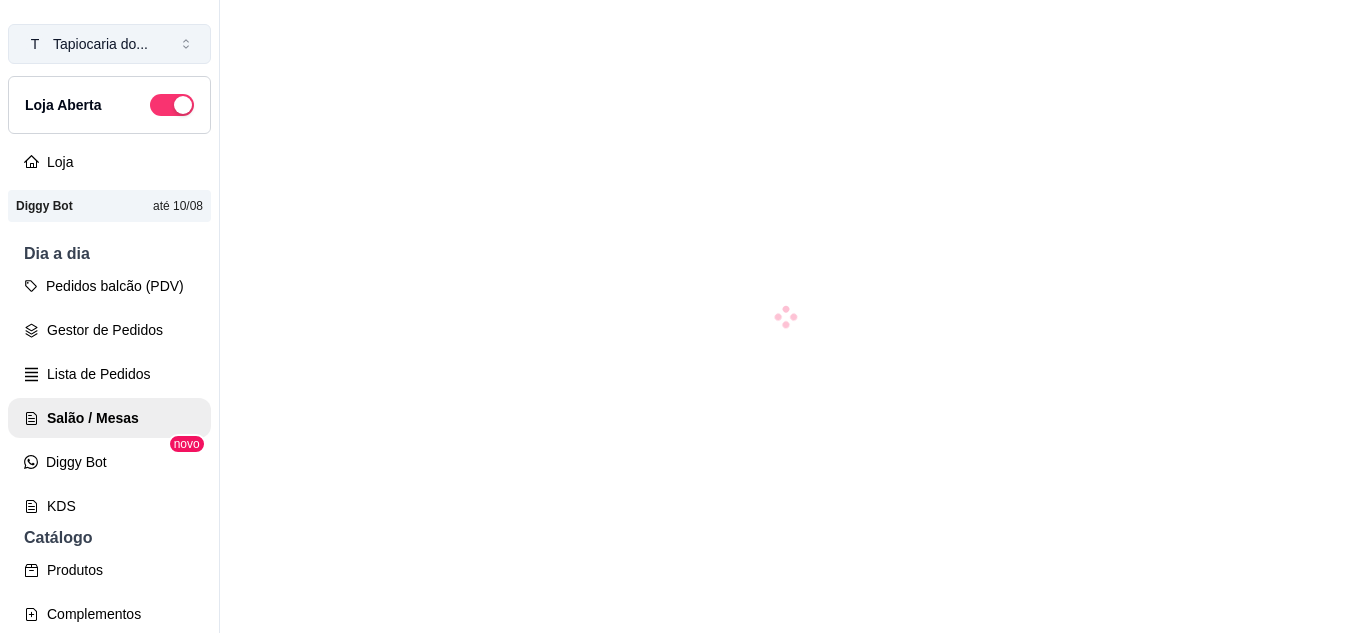 drag, startPoint x: 166, startPoint y: 112, endPoint x: 174, endPoint y: 58, distance: 54.589375 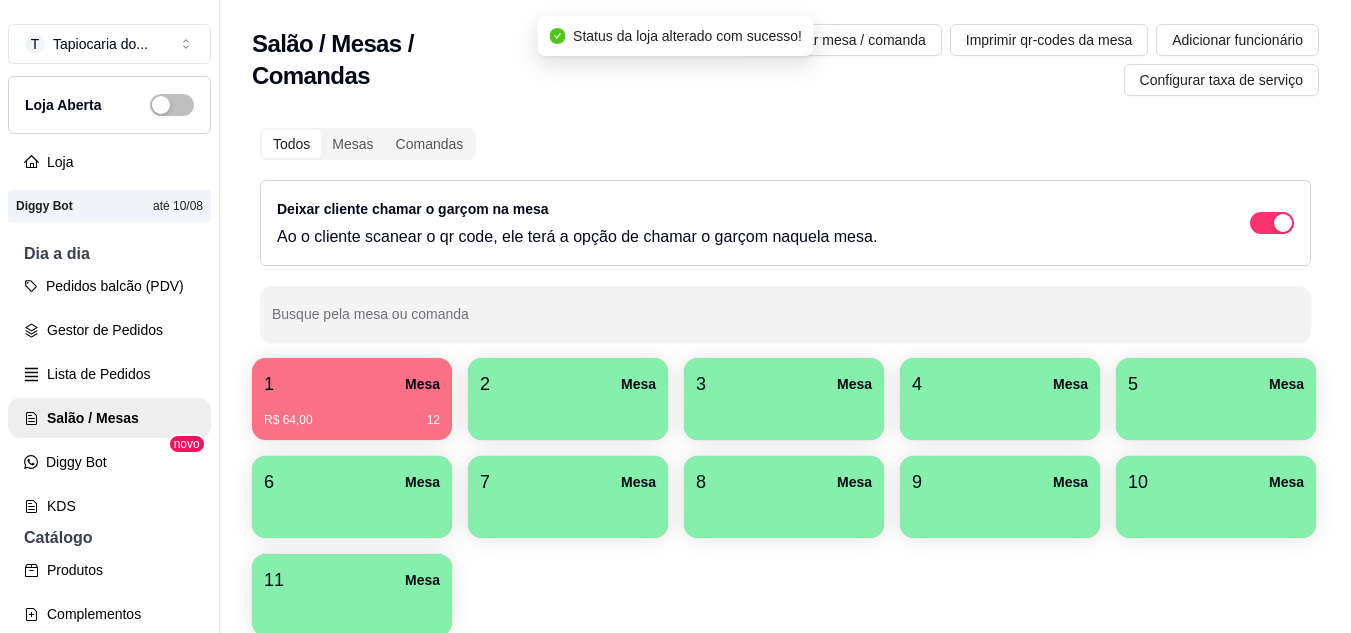 click on "1 Mesa R$ 64,00 12" at bounding box center (352, 399) 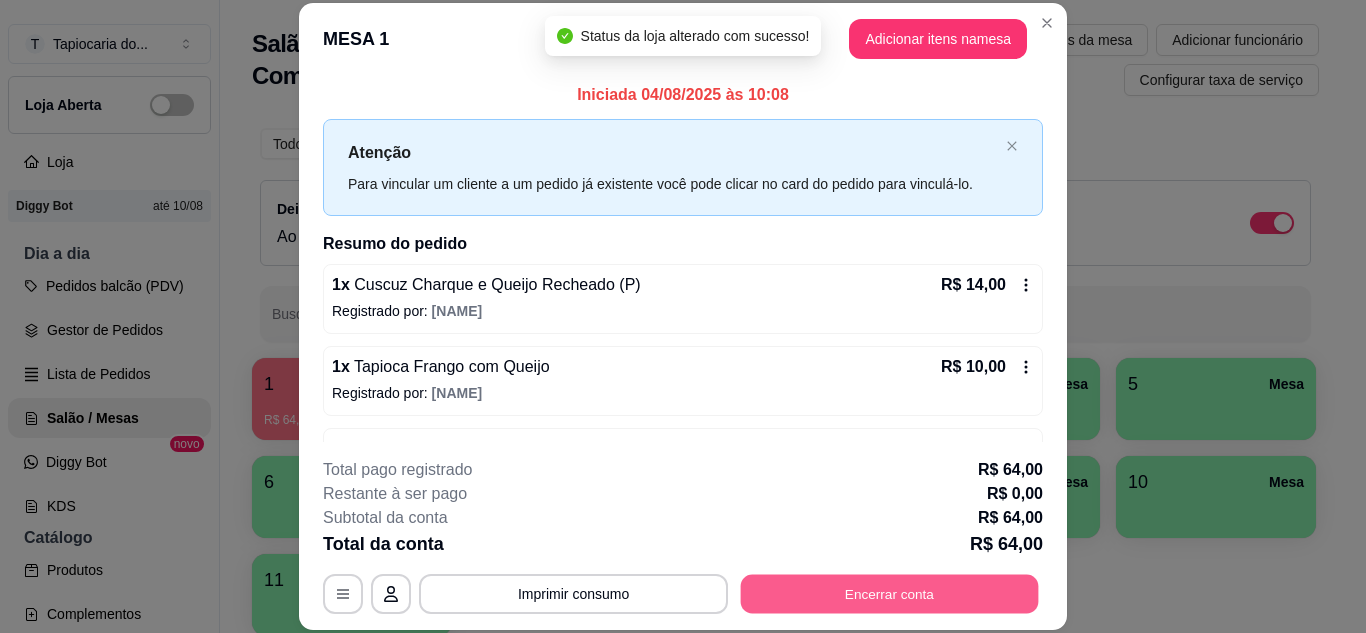 click on "Encerrar conta" at bounding box center (890, 593) 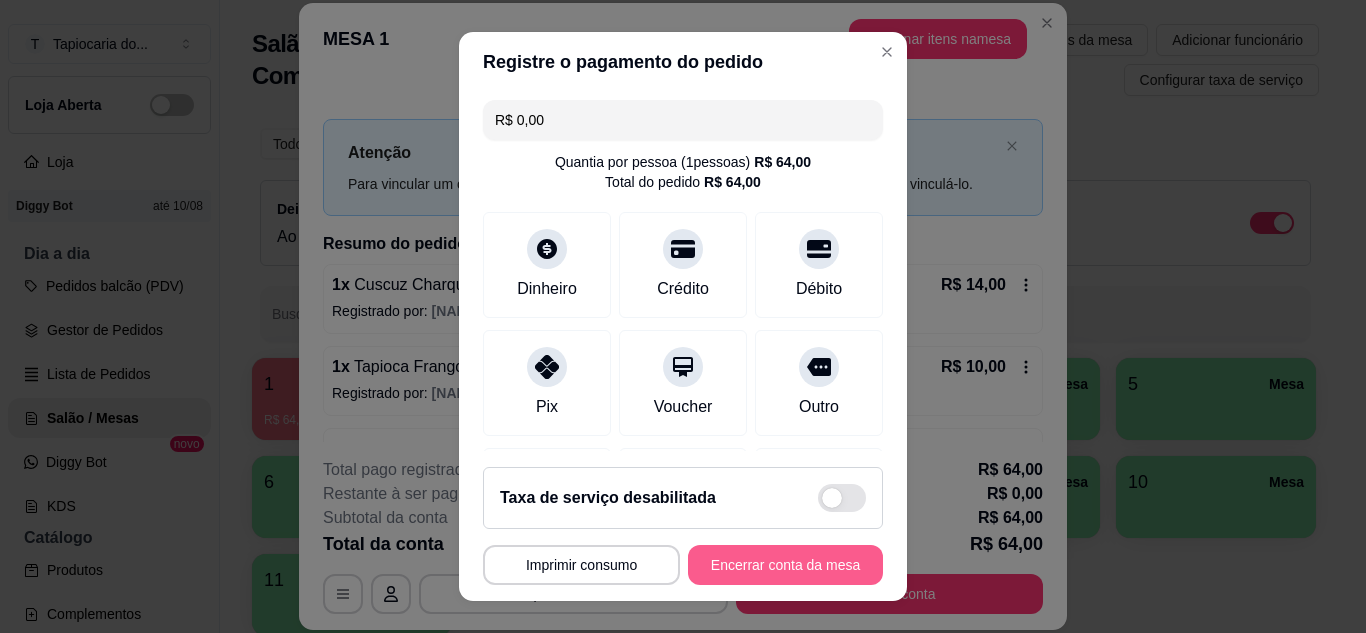 click on "Encerrar conta da mesa" at bounding box center (785, 565) 